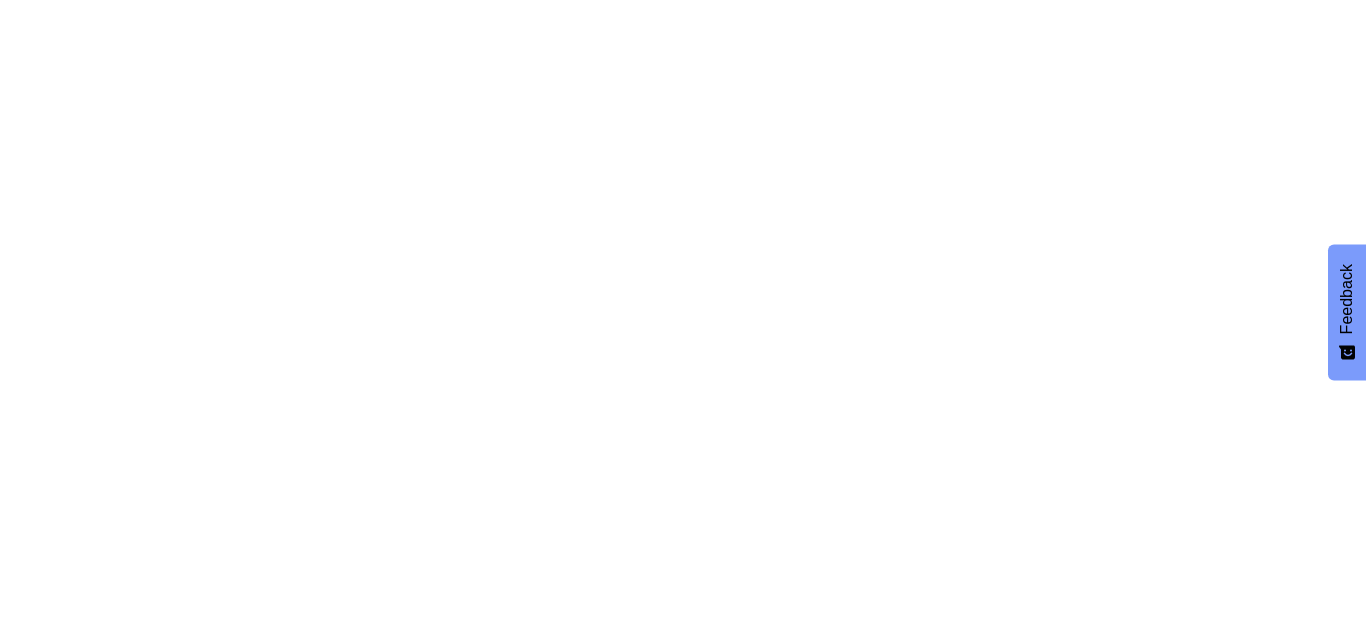 scroll, scrollTop: 0, scrollLeft: 0, axis: both 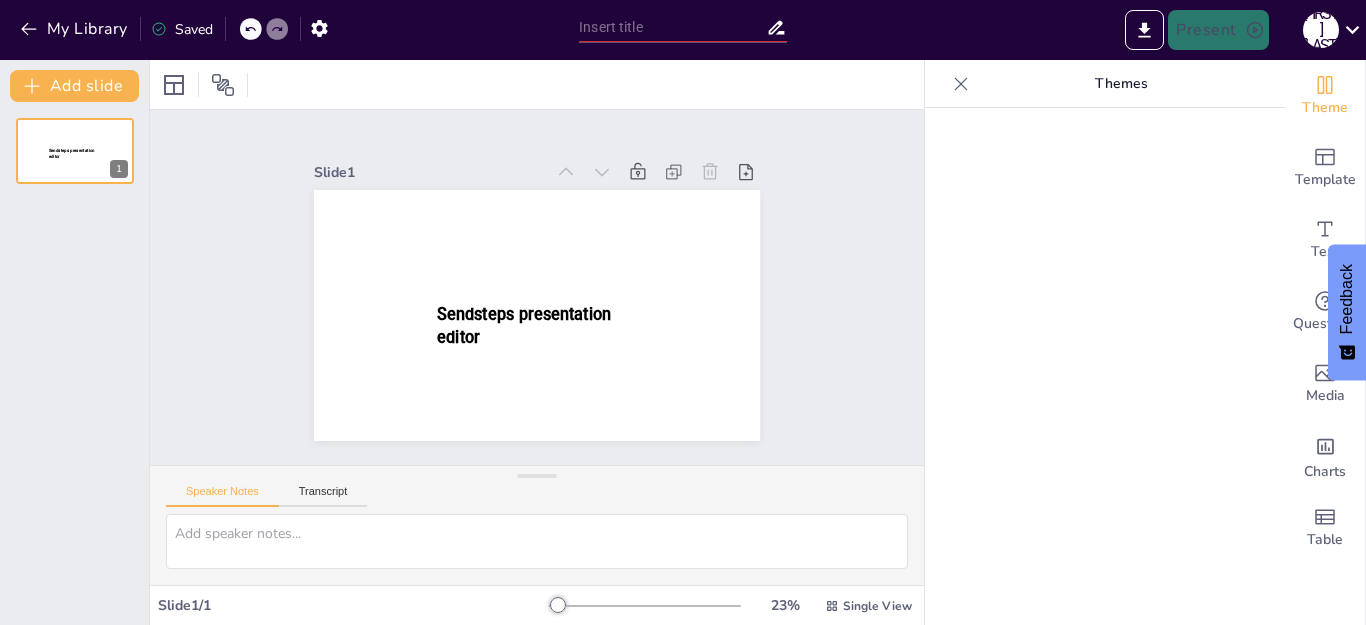 type on "New Sendsteps" 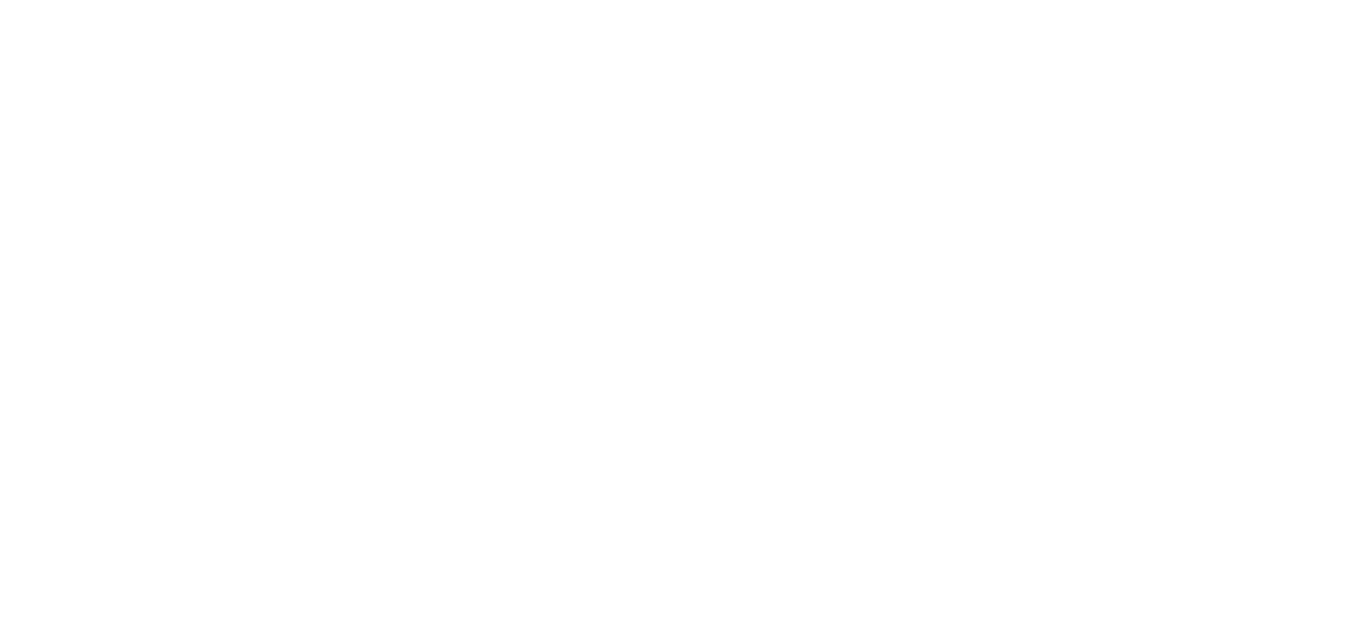 scroll, scrollTop: 0, scrollLeft: 0, axis: both 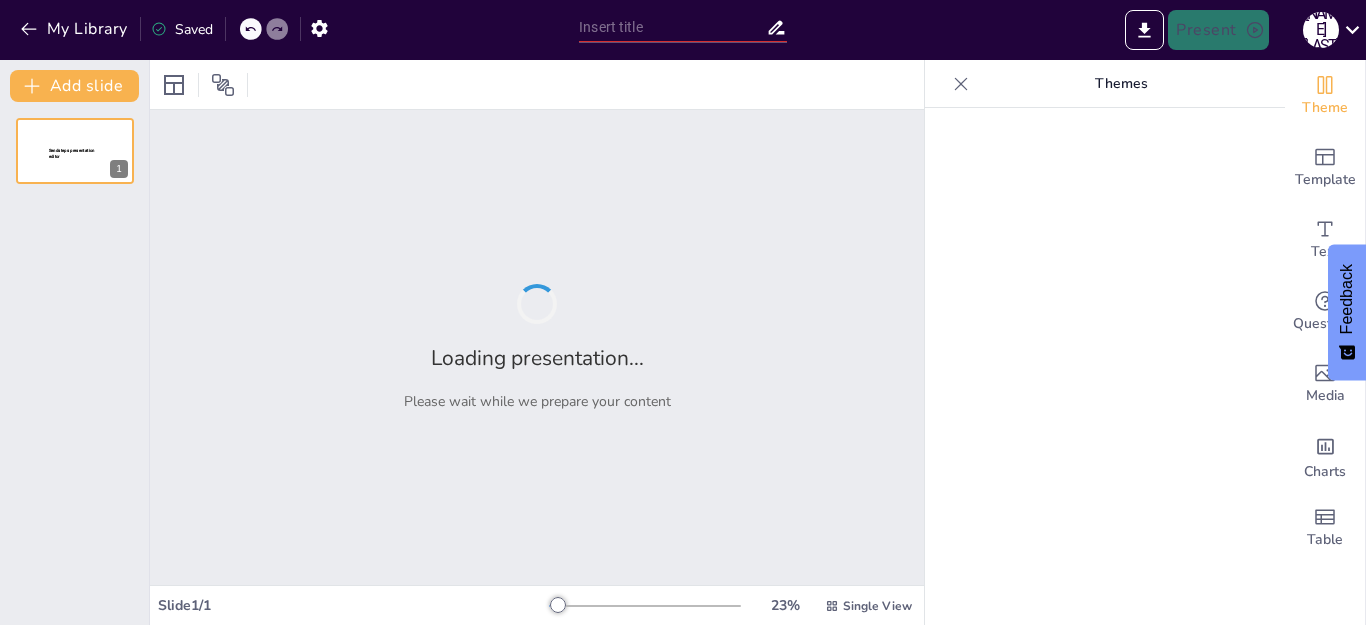 type on "Compromiso Nacional: Guiando a Nuestros Estudiantes hacia el Éxito" 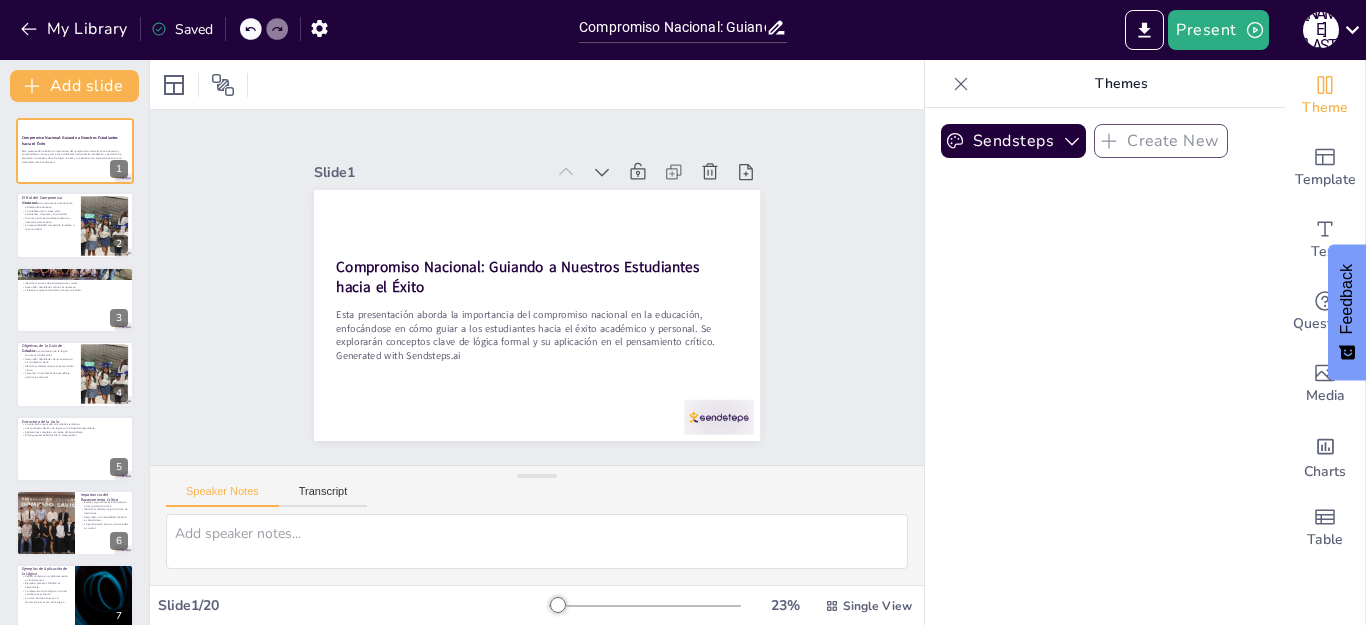 checkbox on "true" 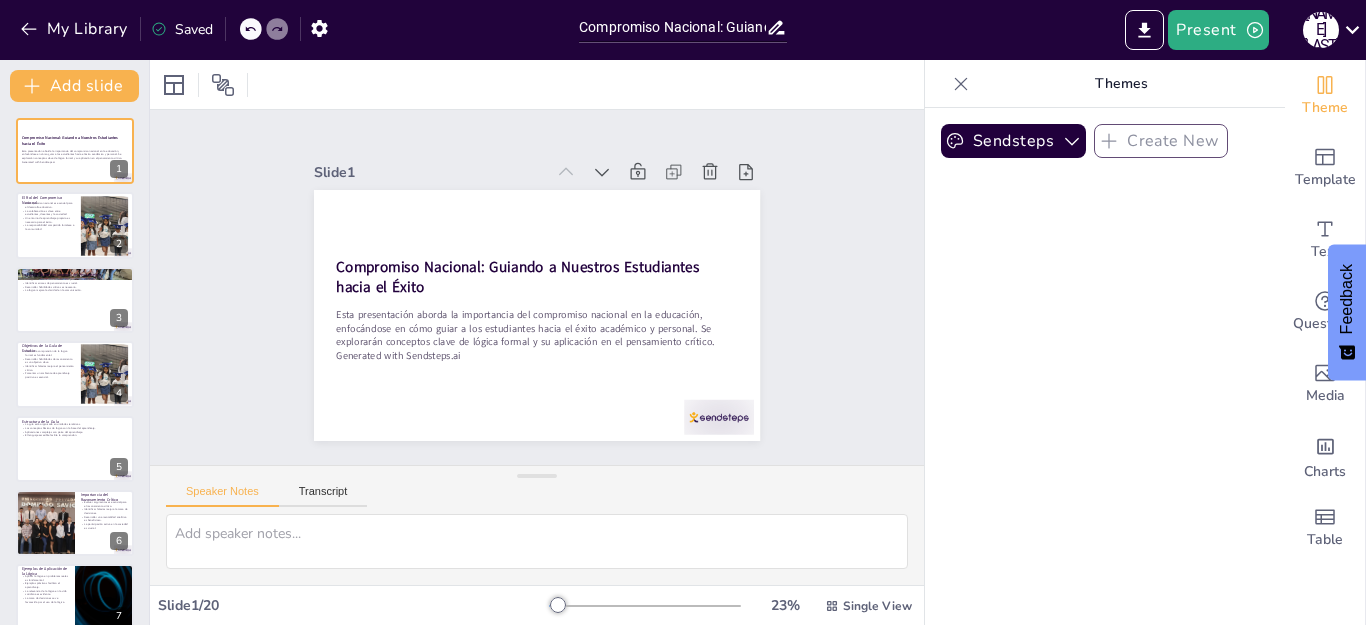 checkbox on "true" 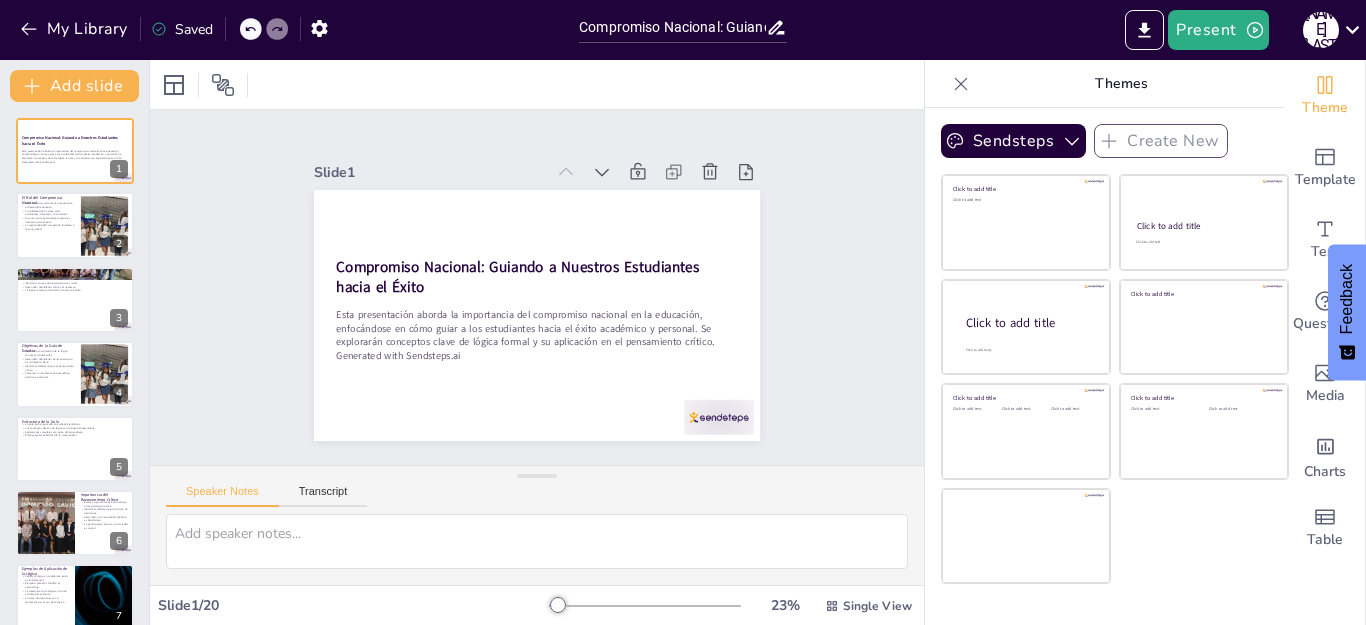 checkbox on "true" 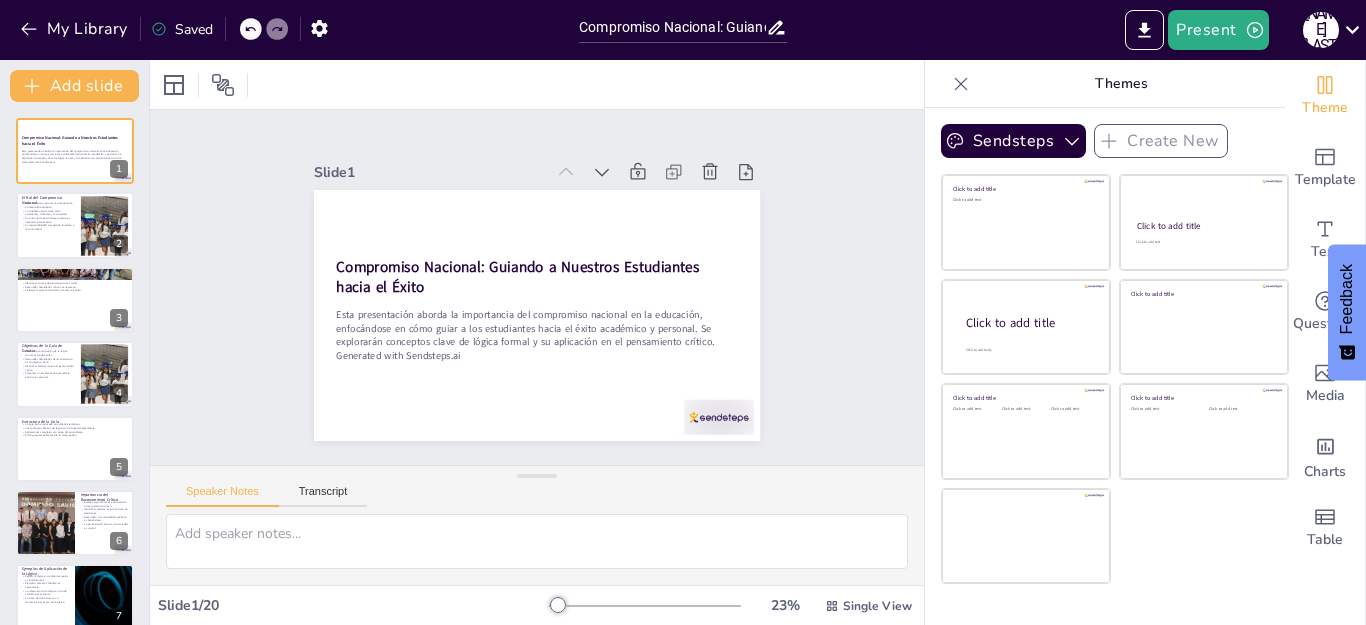 checkbox on "true" 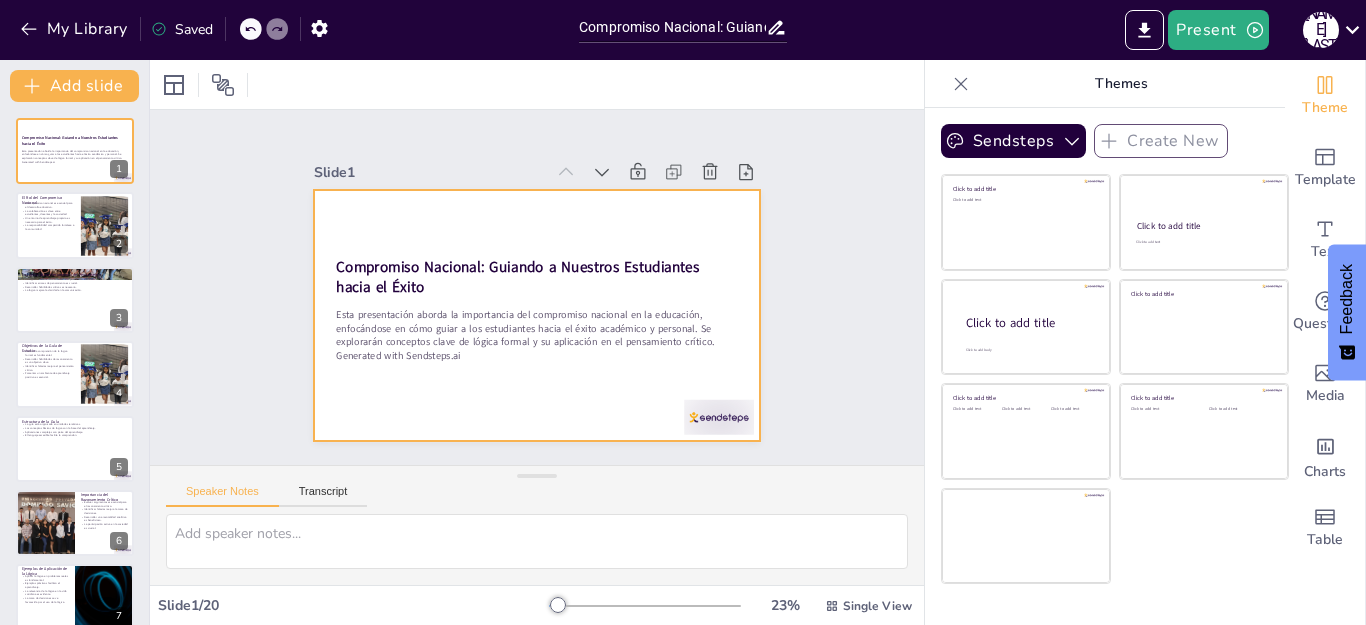 checkbox on "true" 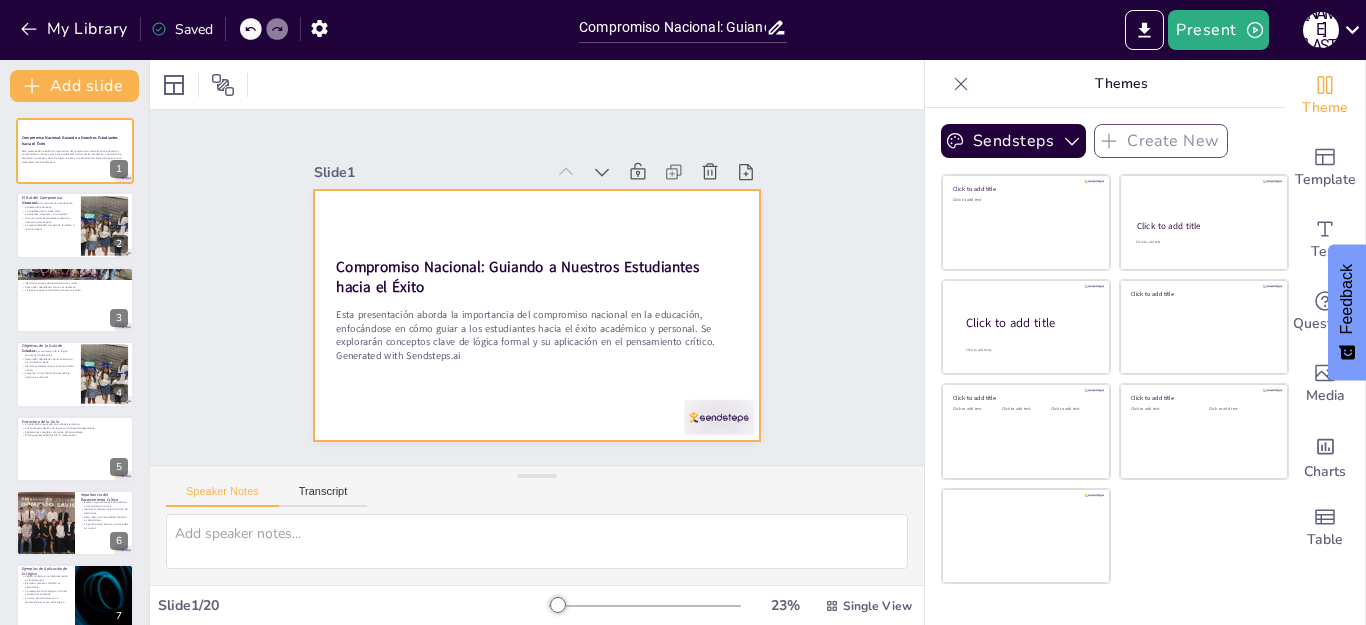 checkbox on "true" 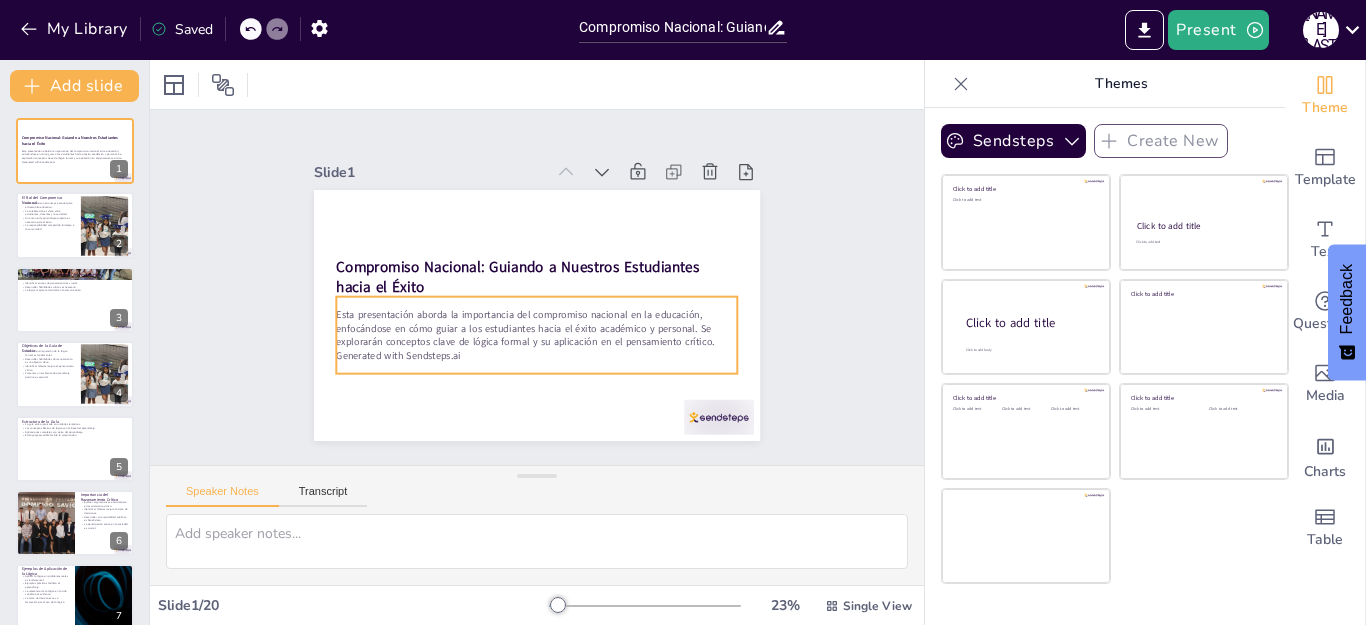 checkbox on "true" 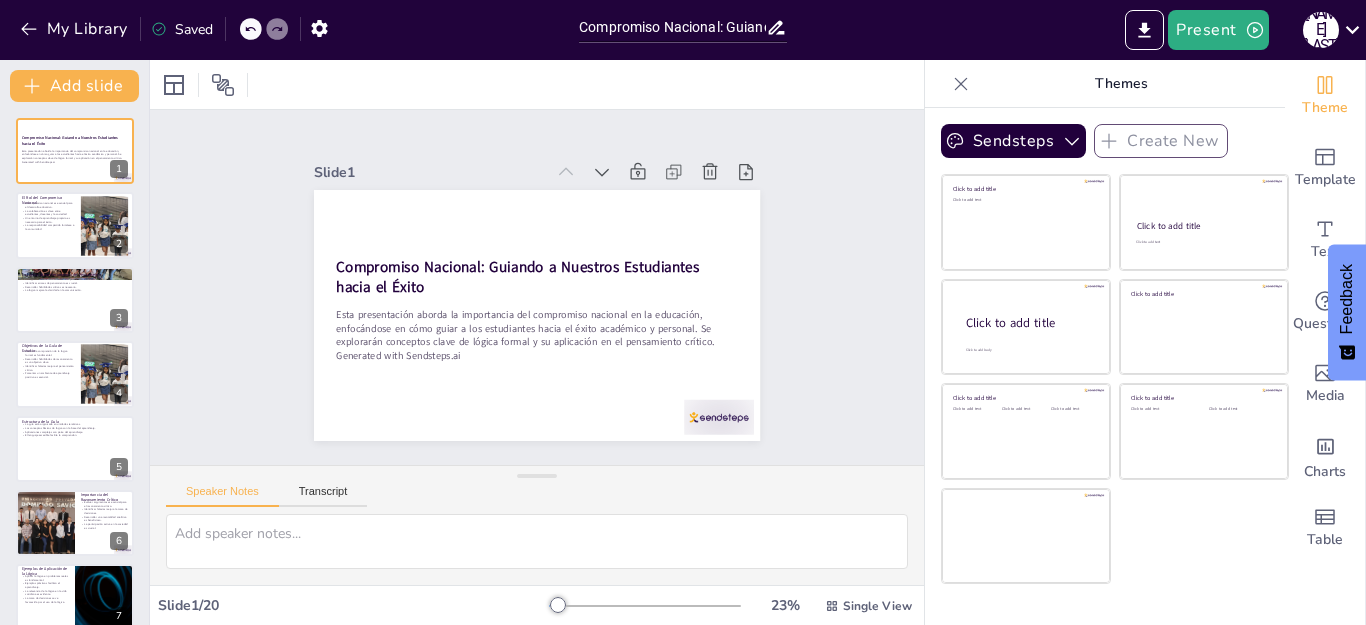checkbox on "true" 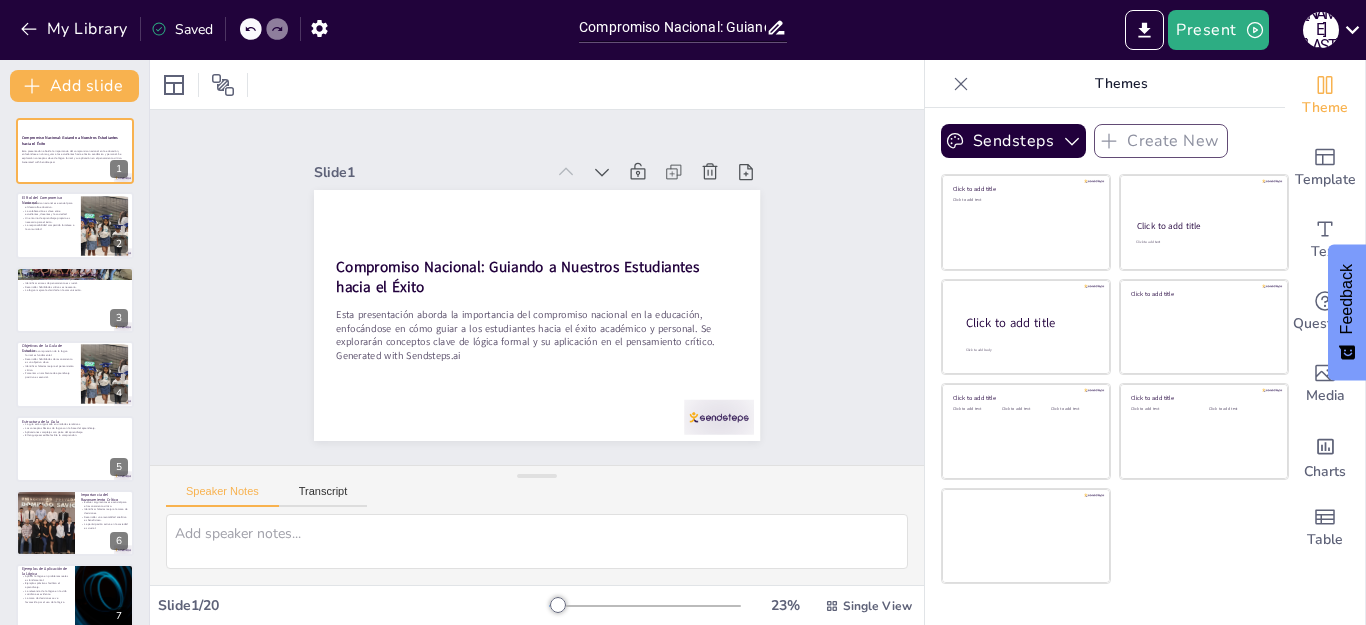 checkbox on "true" 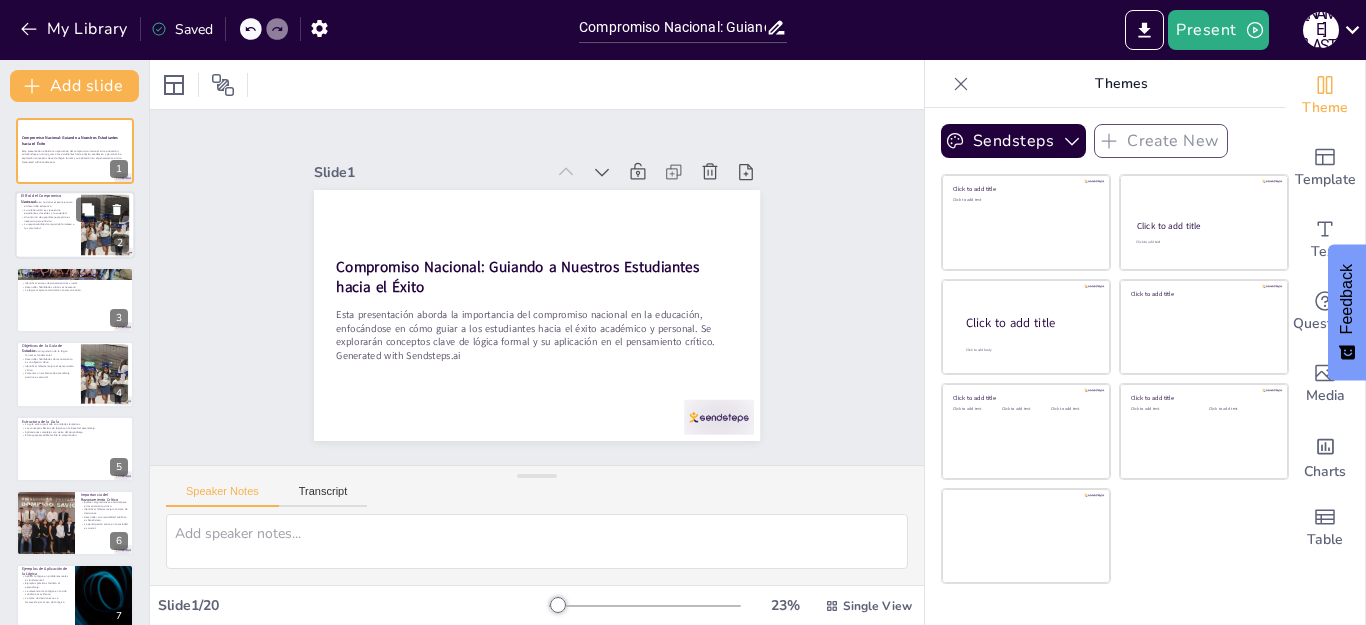 checkbox on "true" 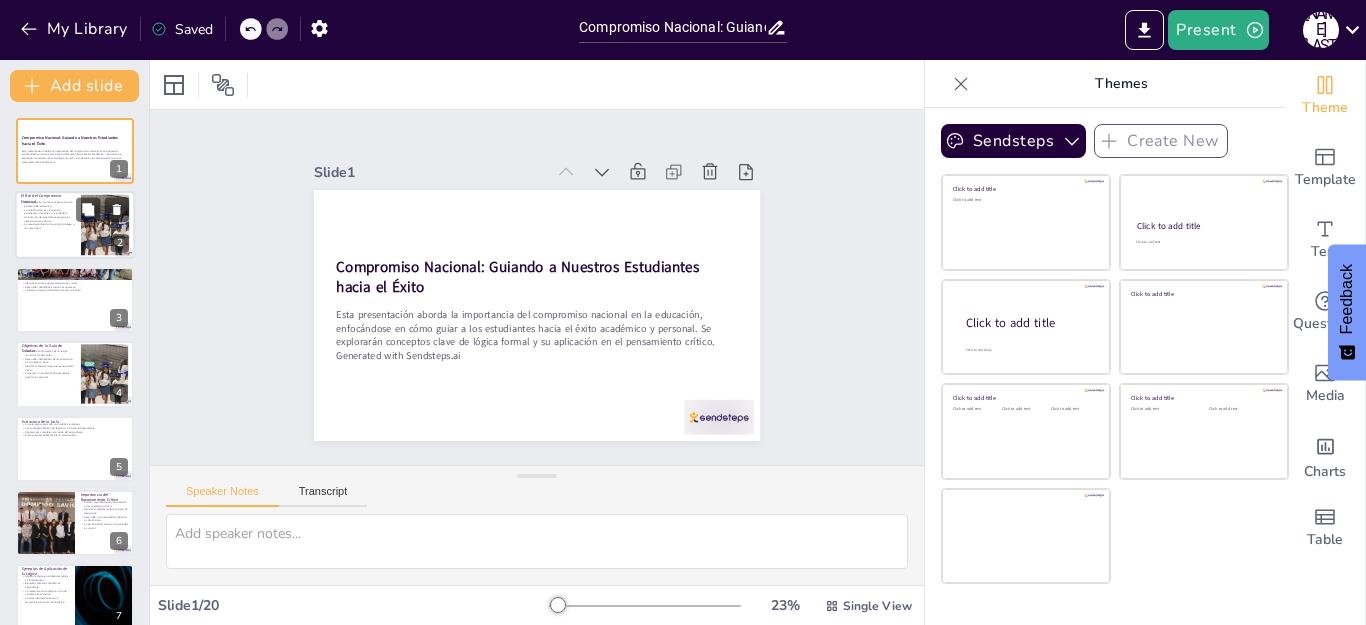 checkbox on "true" 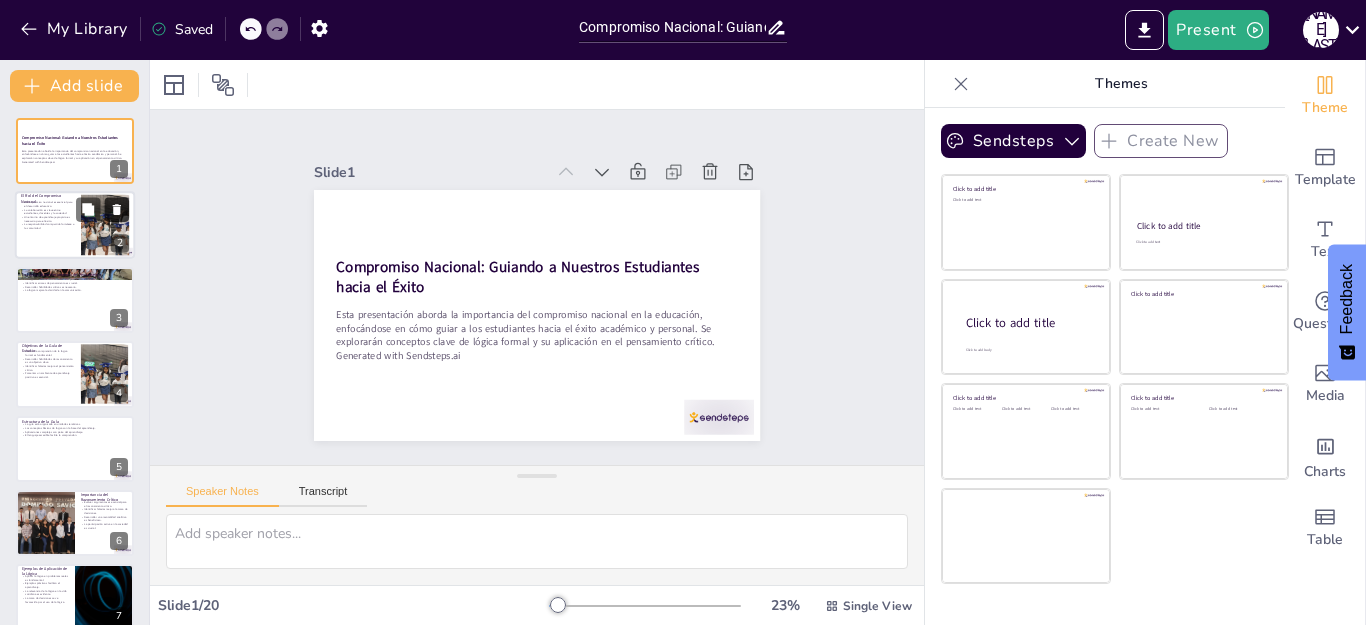 checkbox on "true" 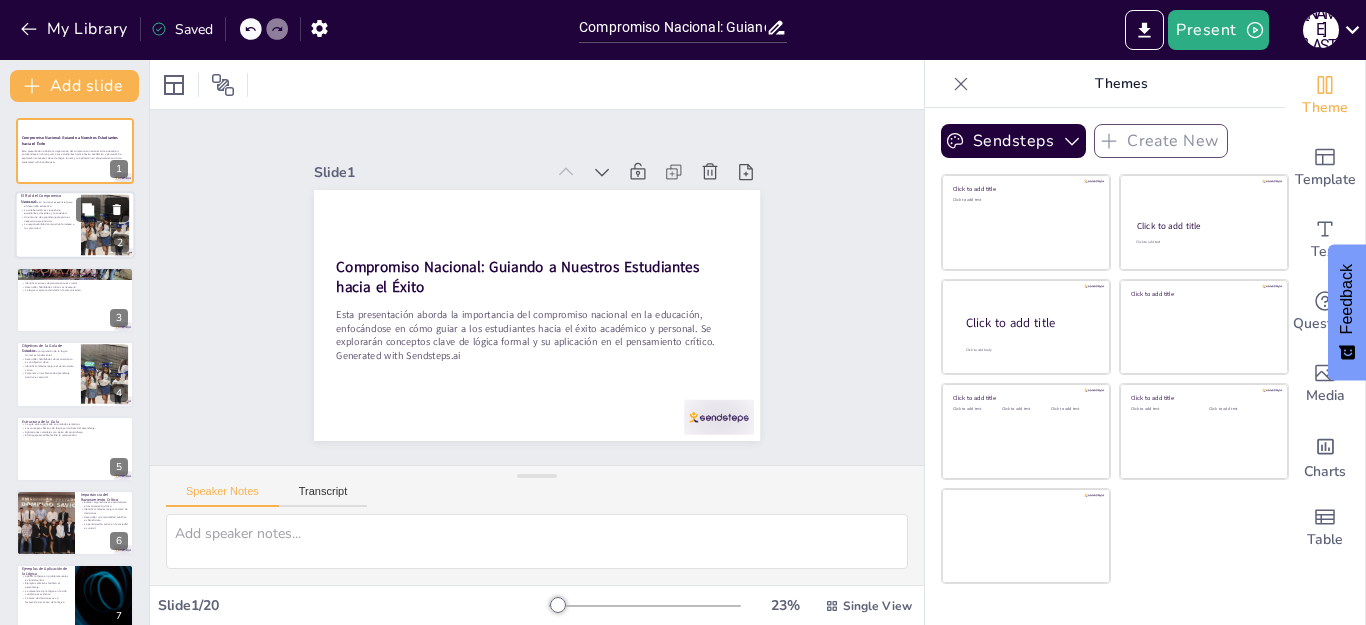checkbox on "true" 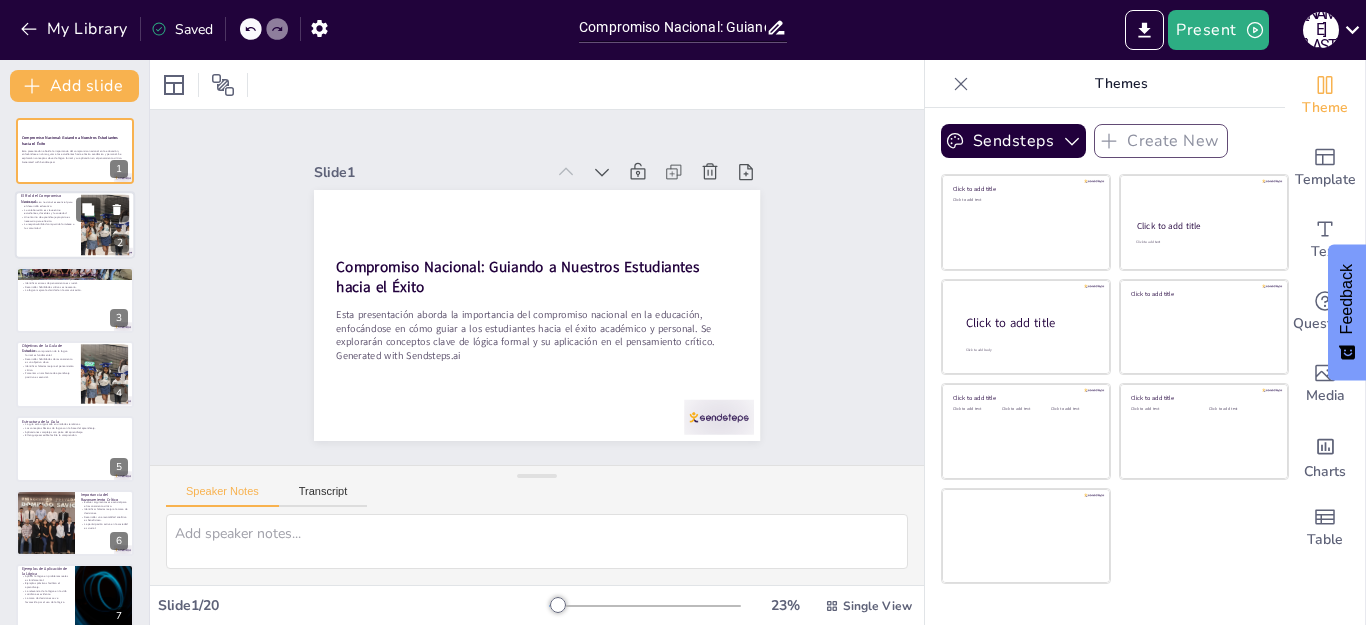 click at bounding box center (117, 210) 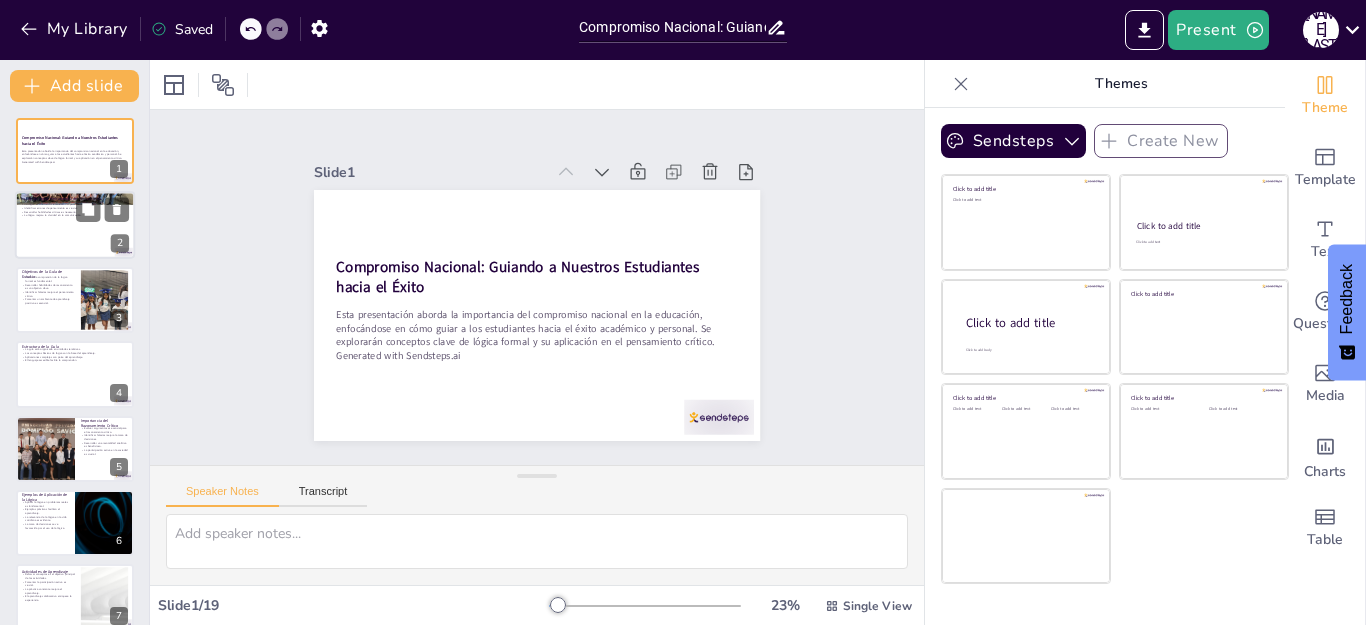 checkbox on "true" 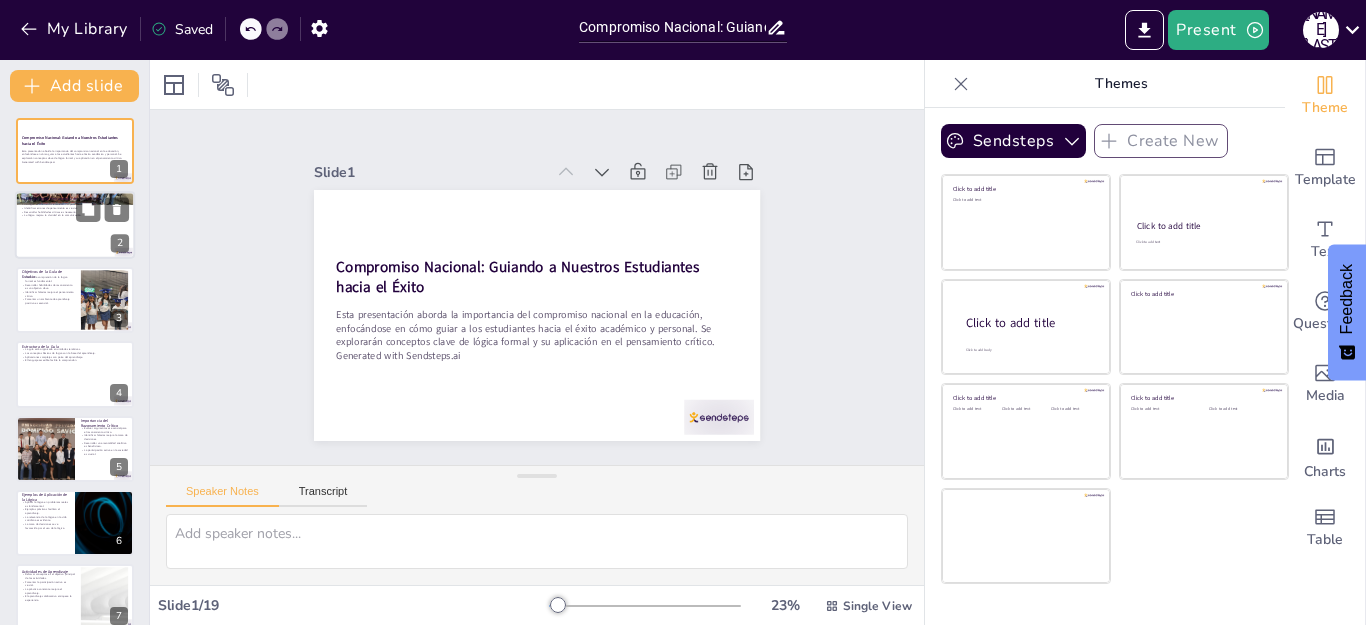 checkbox on "true" 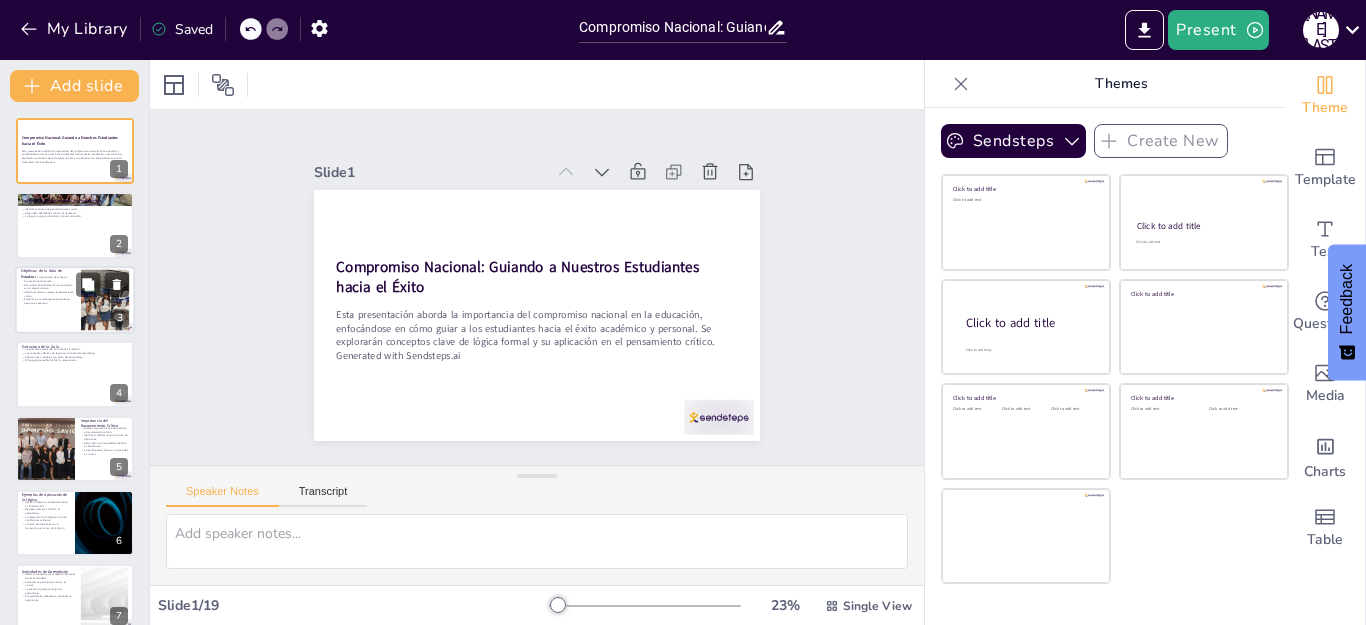 checkbox on "true" 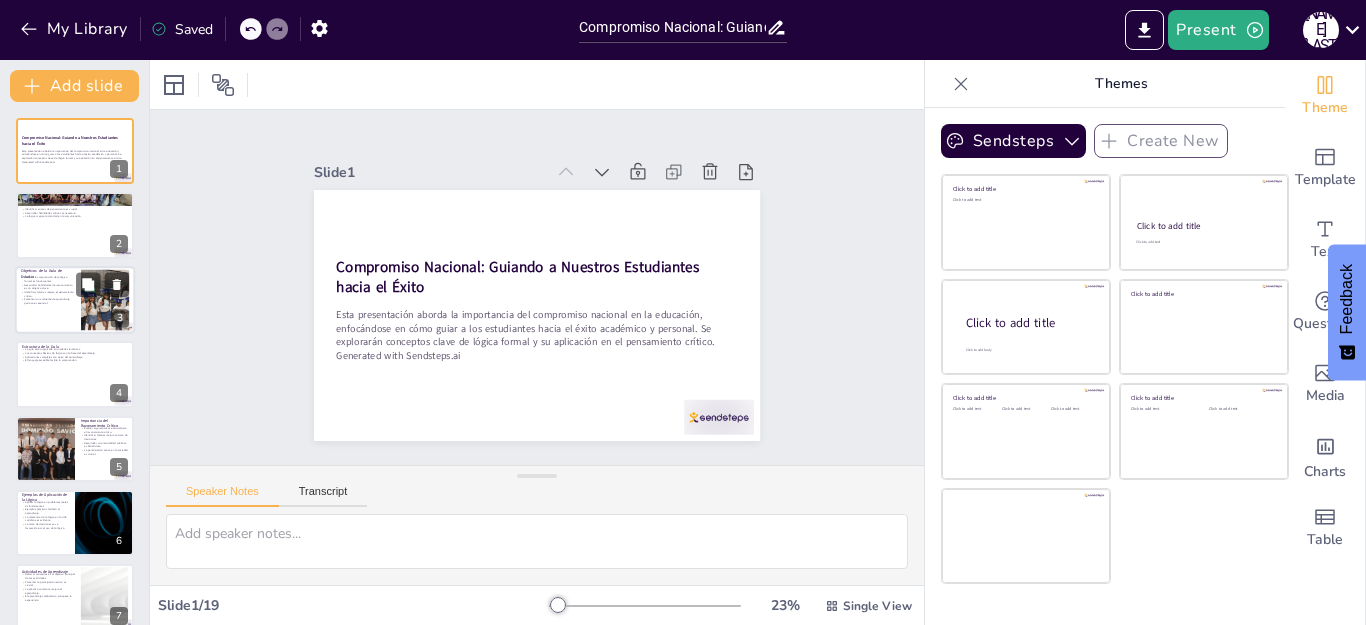 checkbox on "true" 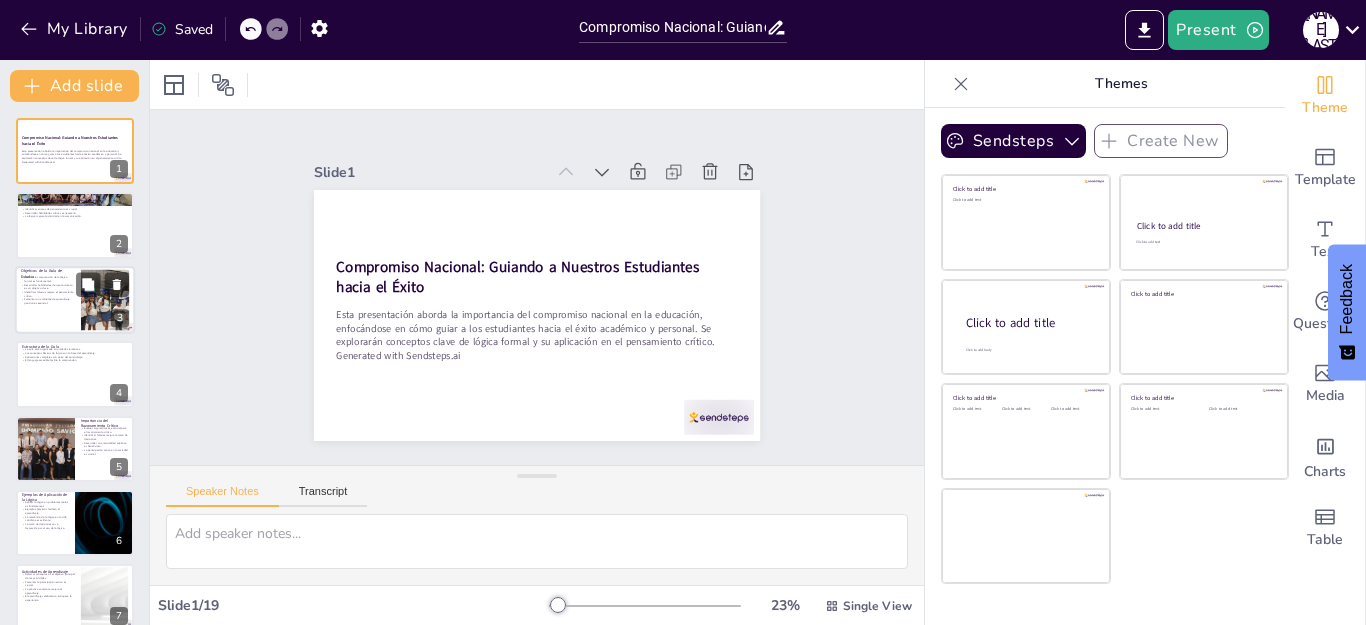 checkbox on "true" 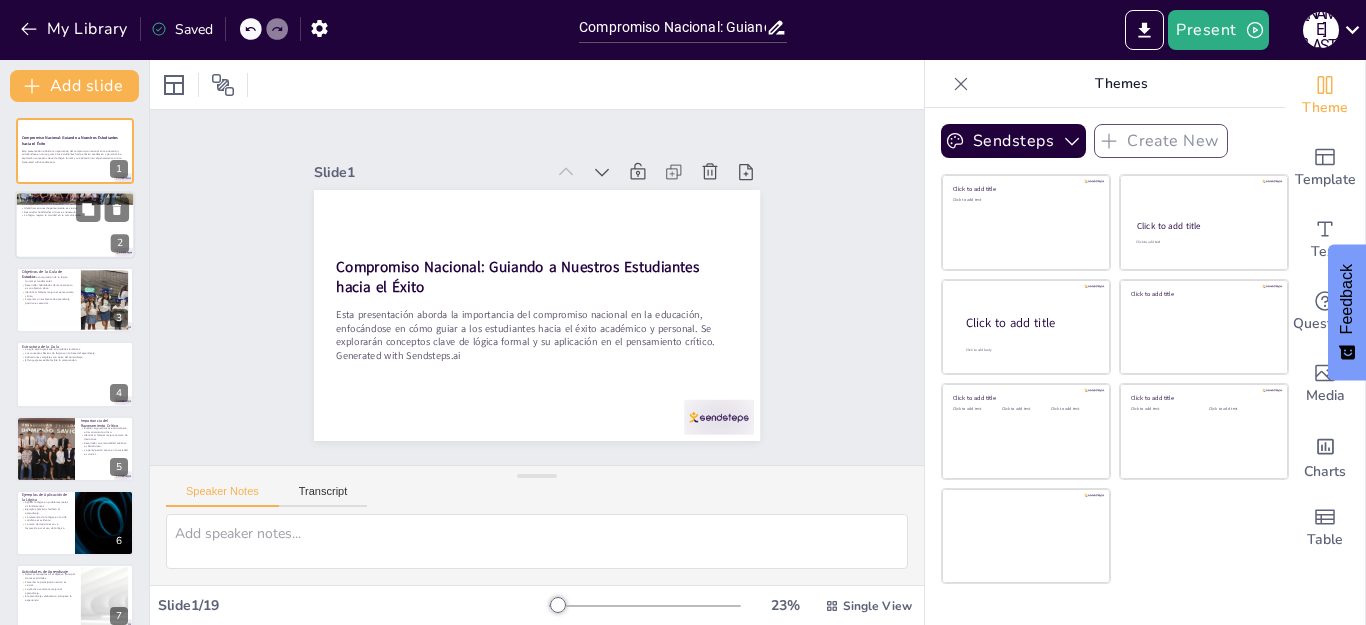 checkbox on "true" 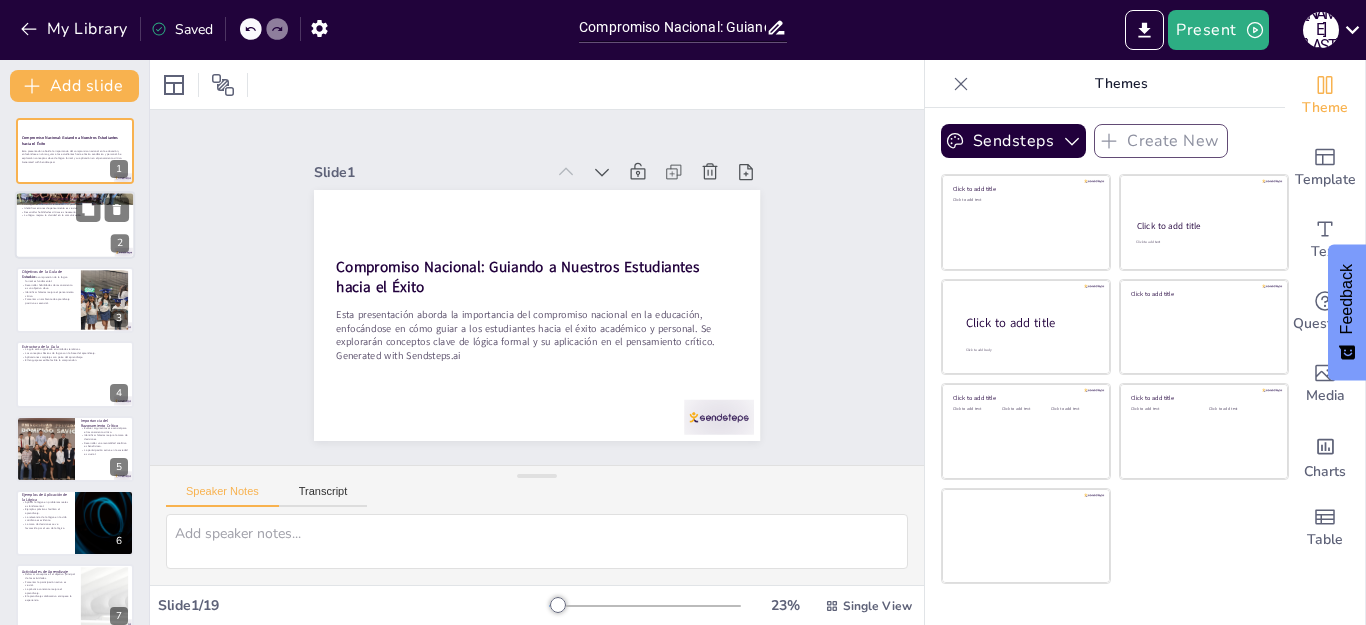 checkbox on "true" 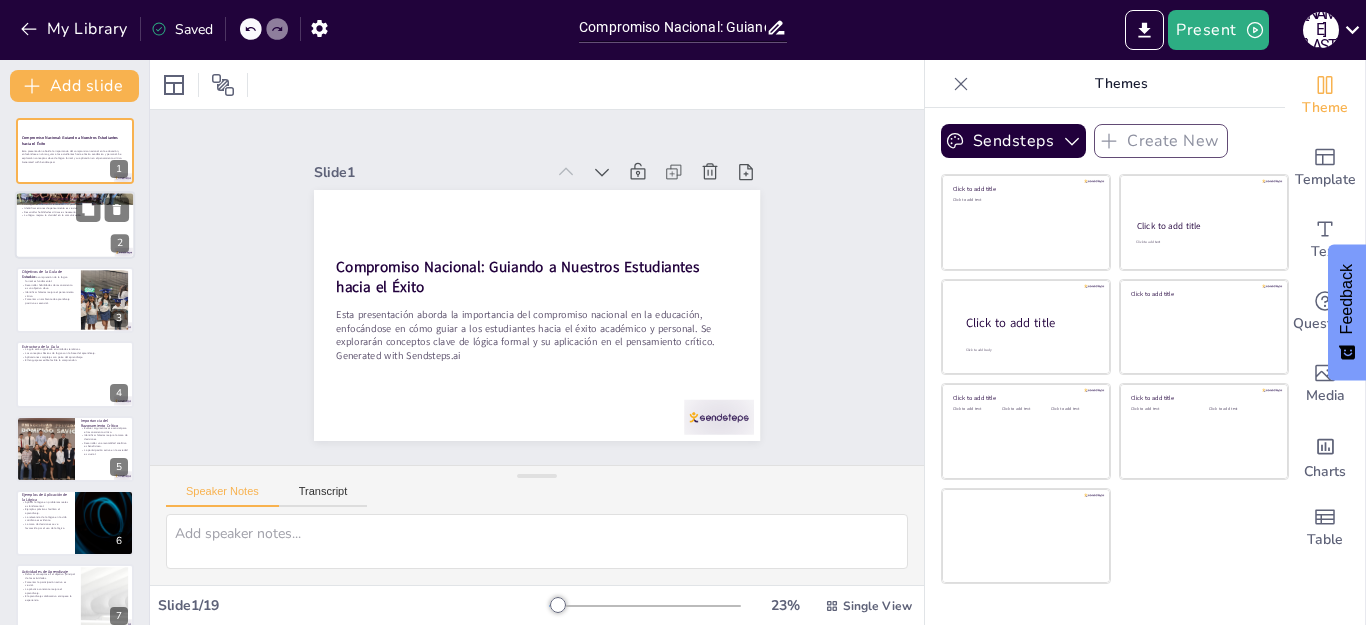 checkbox on "true" 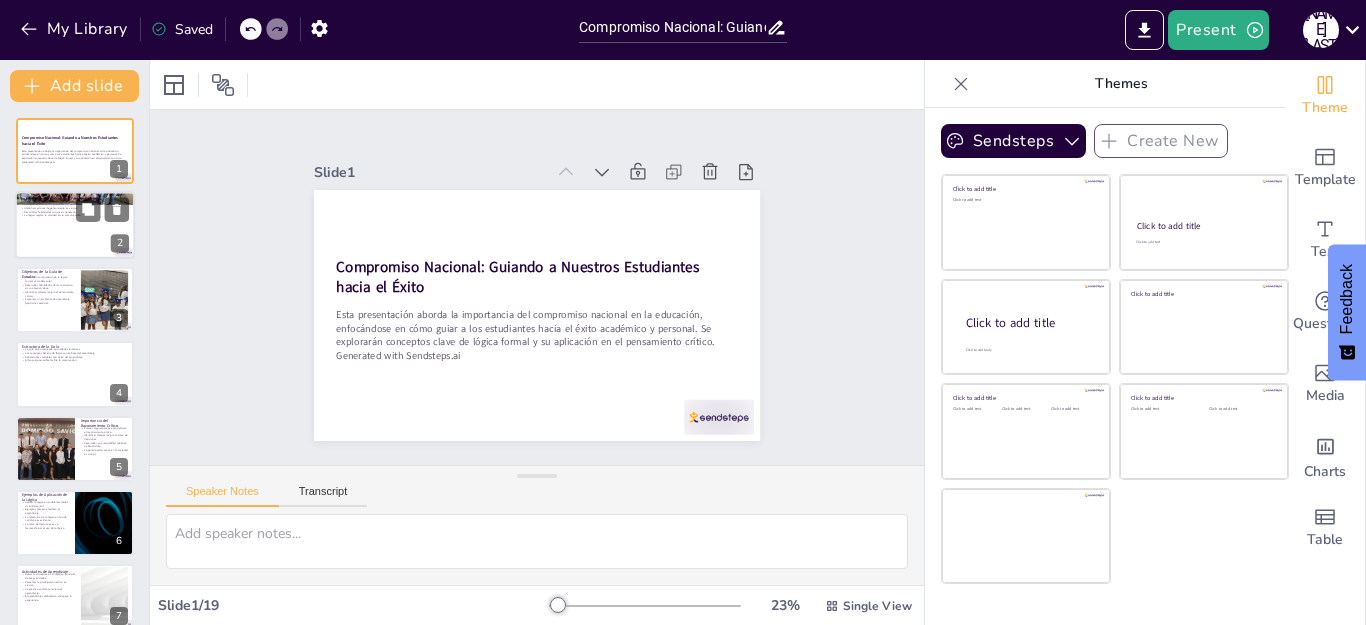 checkbox on "true" 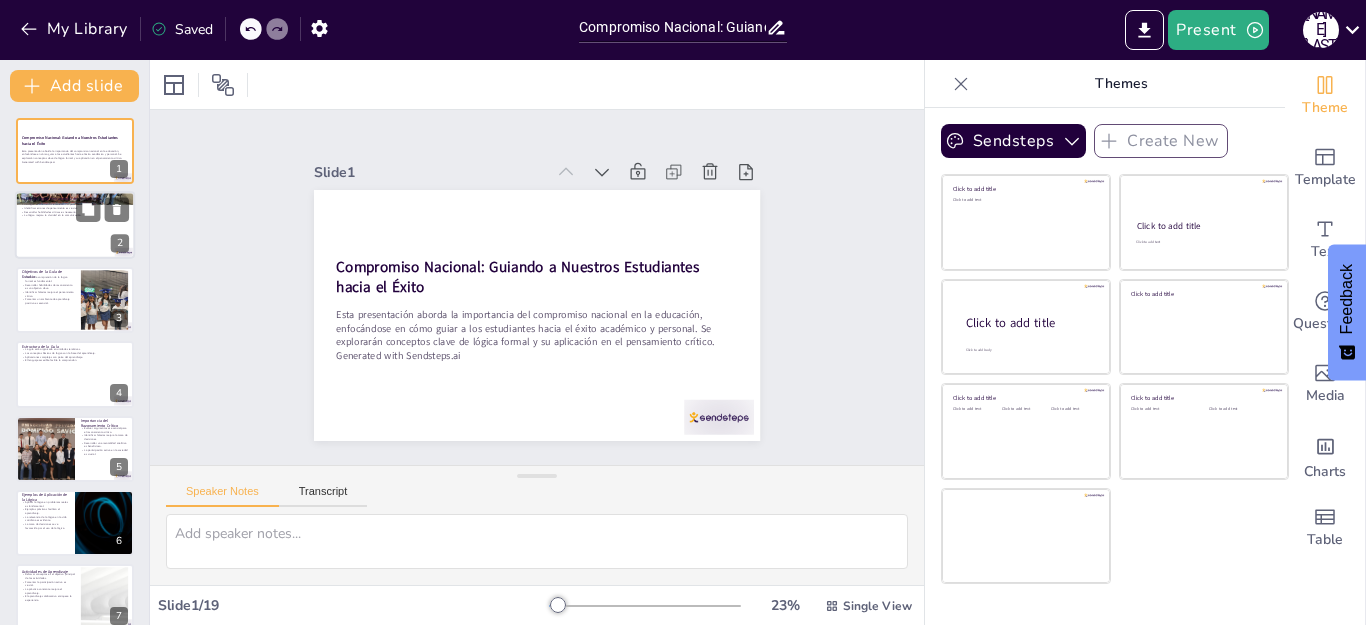 checkbox on "true" 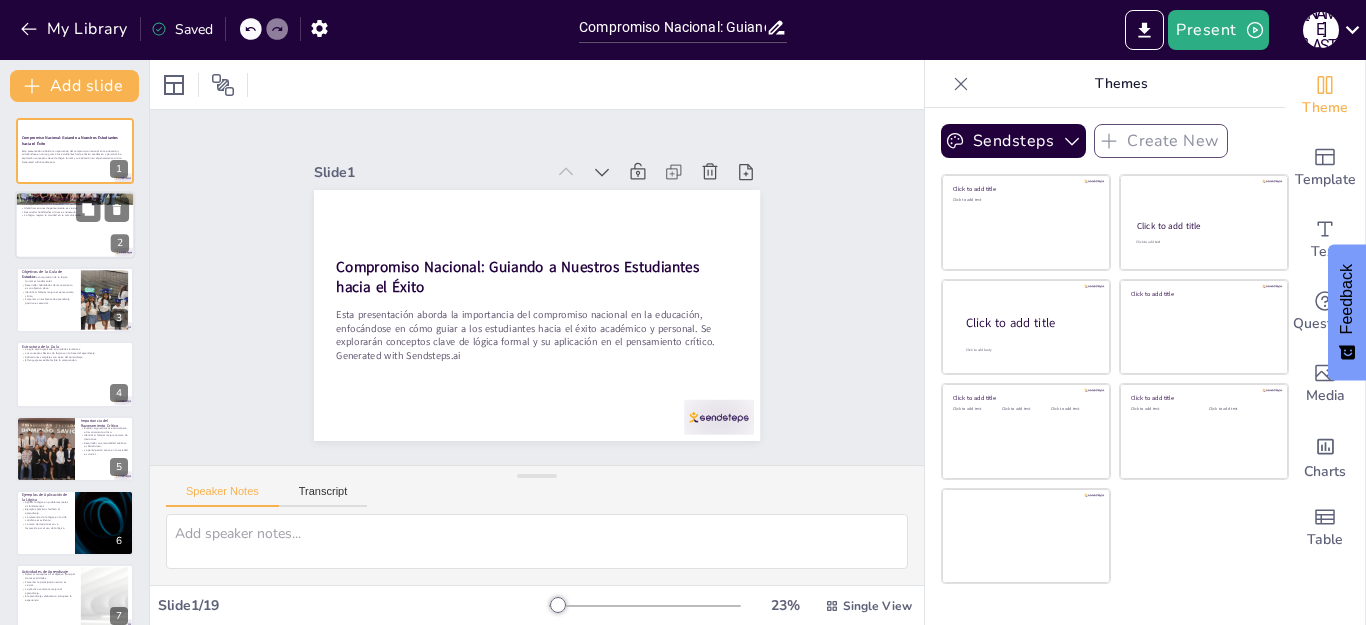 checkbox on "true" 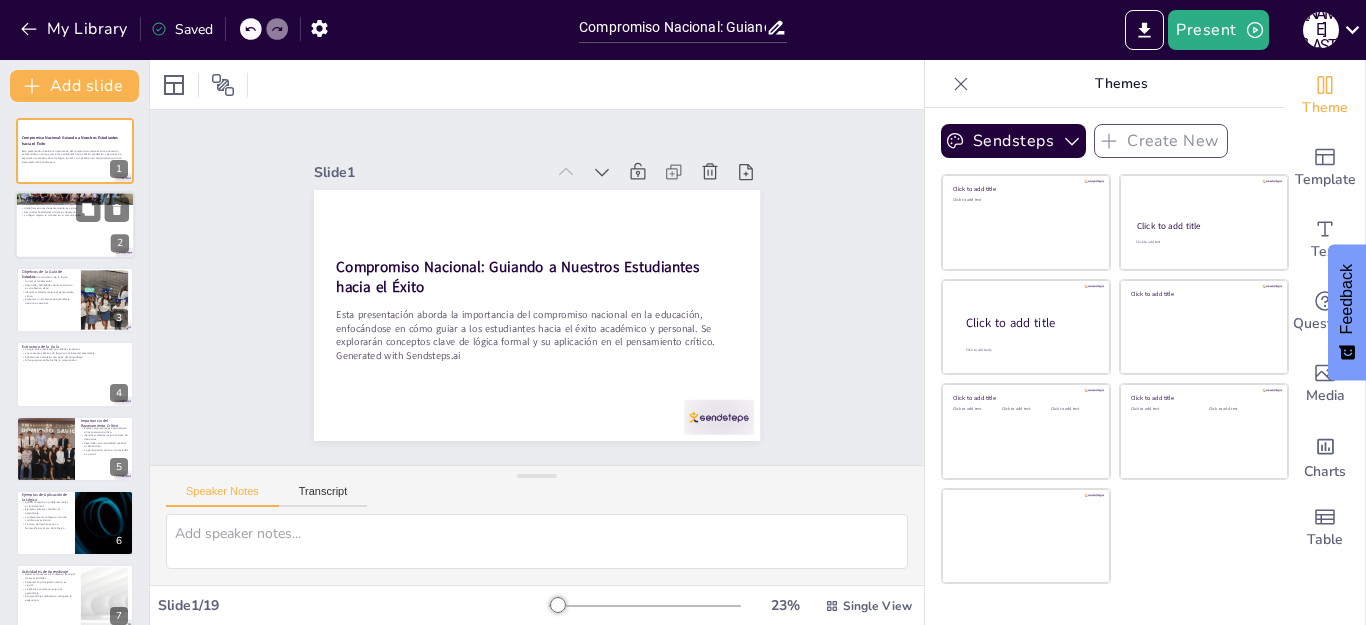 checkbox on "true" 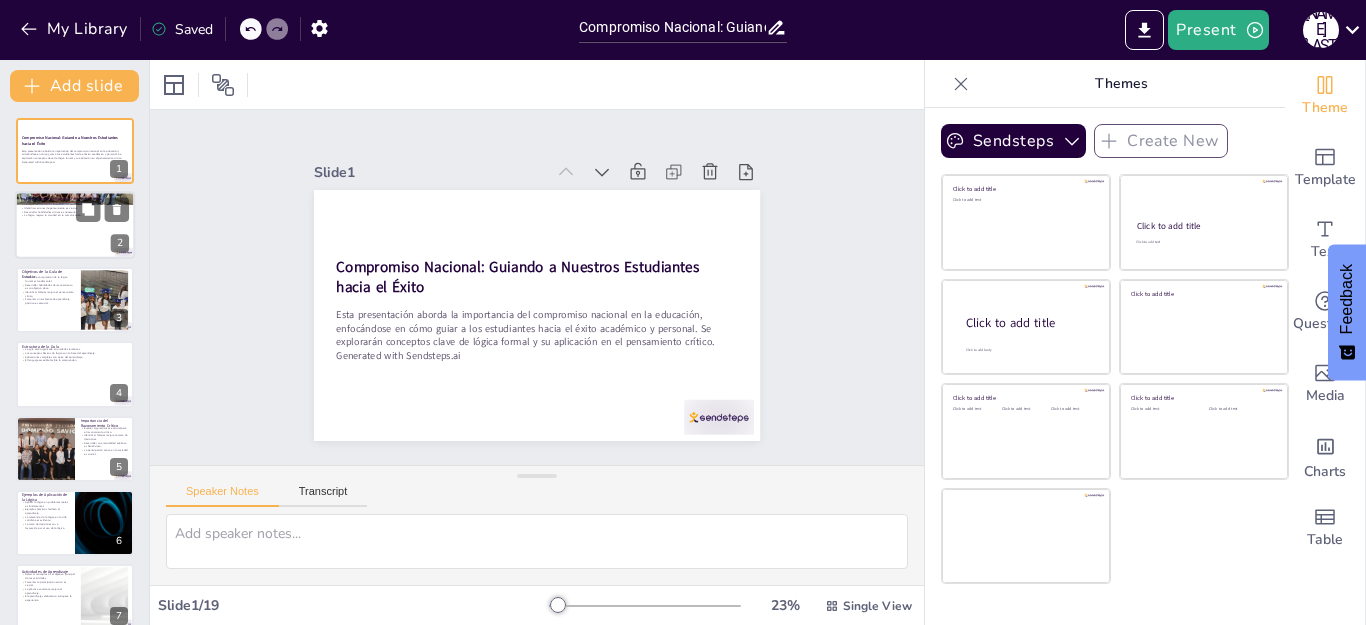 checkbox on "true" 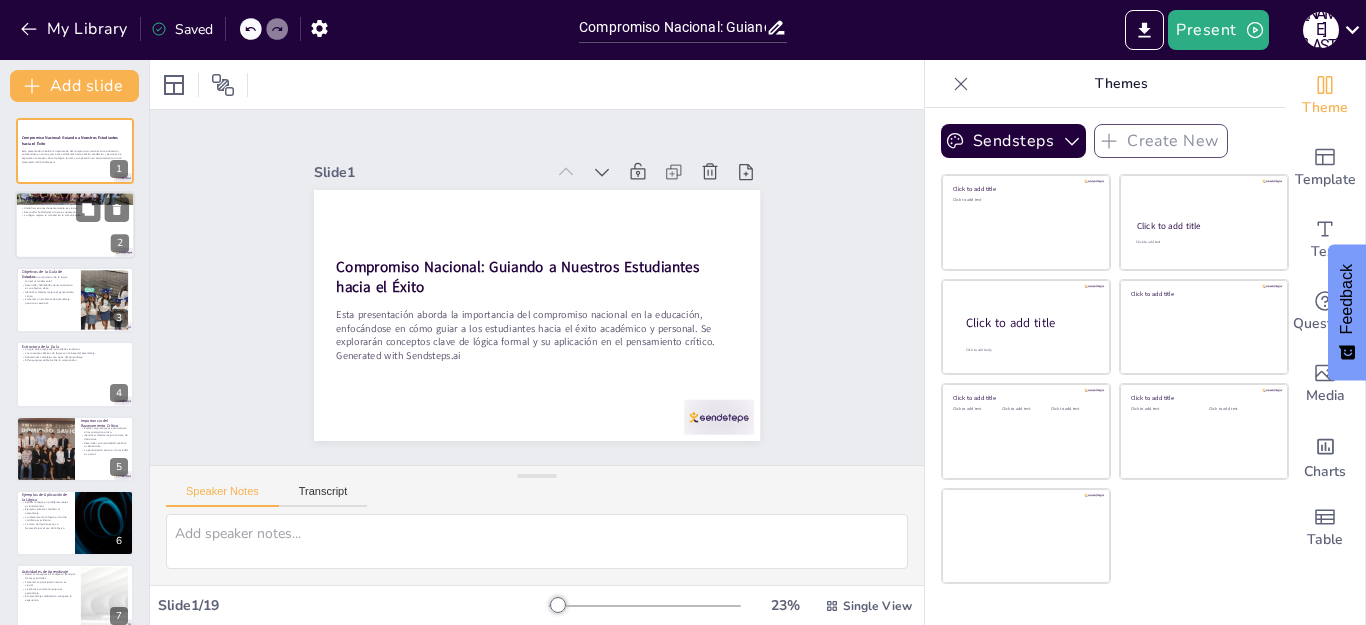 checkbox on "true" 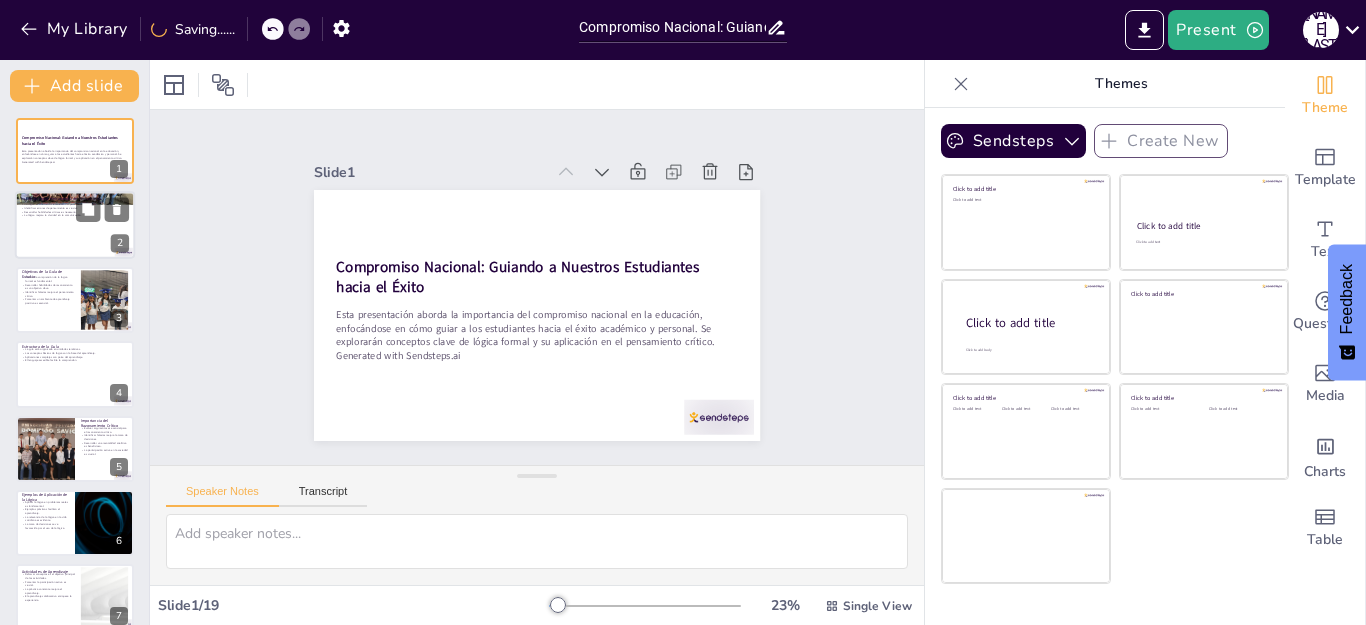 checkbox on "true" 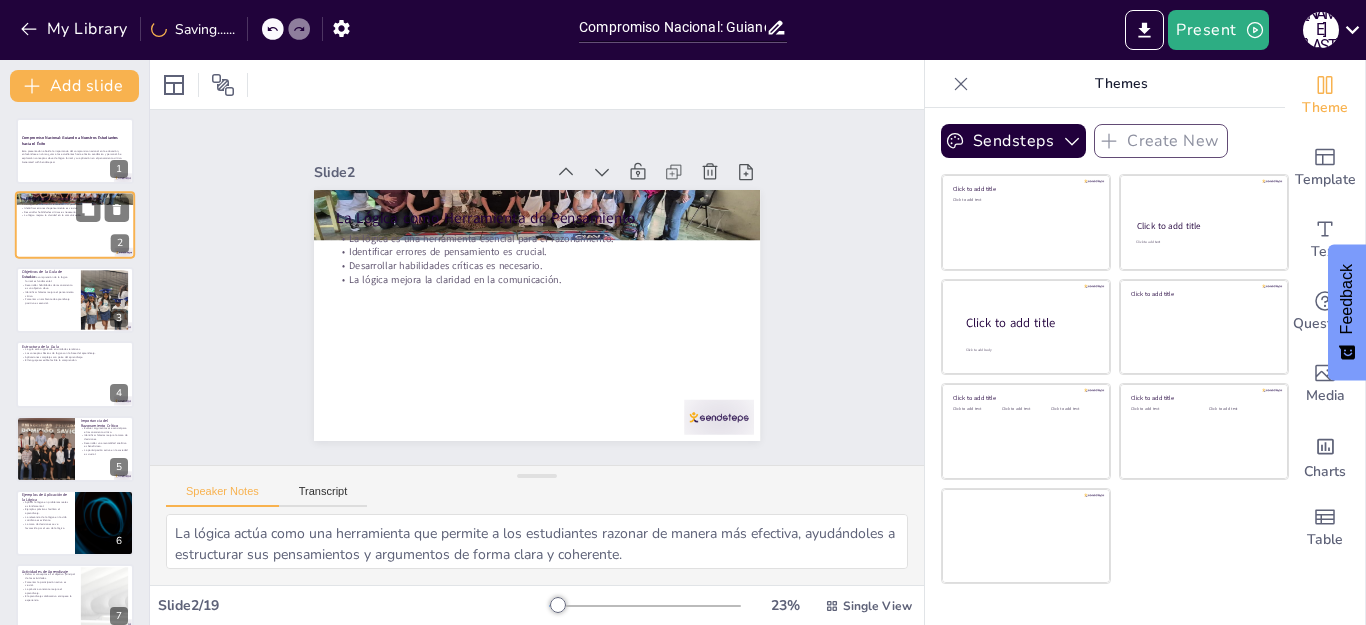 type on "La lógica actúa como una herramienta que permite a los estudiantes razonar de manera más efectiva, ayudándoles a estructurar sus pensamientos y argumentos de forma clara y coherente.
Reconocer y corregir errores de pensamiento es una habilidad vital que se desarrolla a través del estudio de la lógica, permitiendo a los estudiantes mejorar su razonamiento y toma de decisiones.
Las habilidades críticas son fundamentales en la vida académica y personal, y la lógica proporciona un marco para que los estudiantes las desarrollen y apliquen en diversas situaciones.
Una buena comprensión de la lógica permite a los estudiantes comunicar sus ideas de manera más efectiva, lo cual es esencial en el entorno académico y profesional." 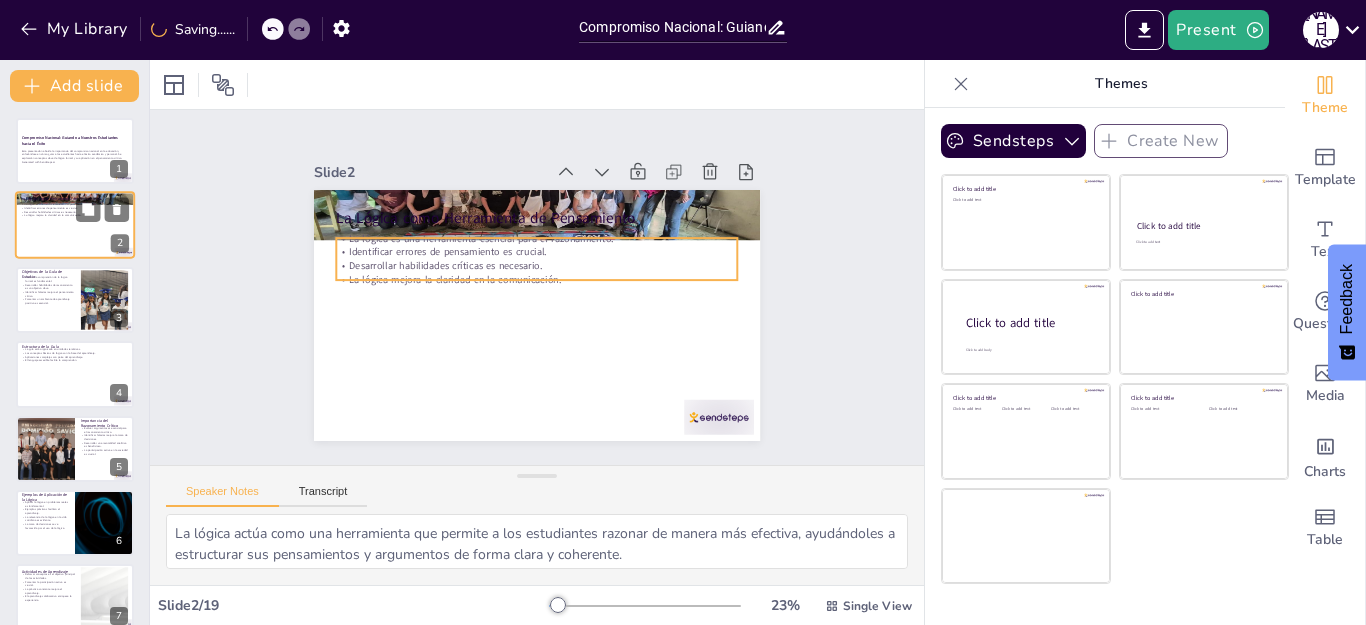 checkbox on "true" 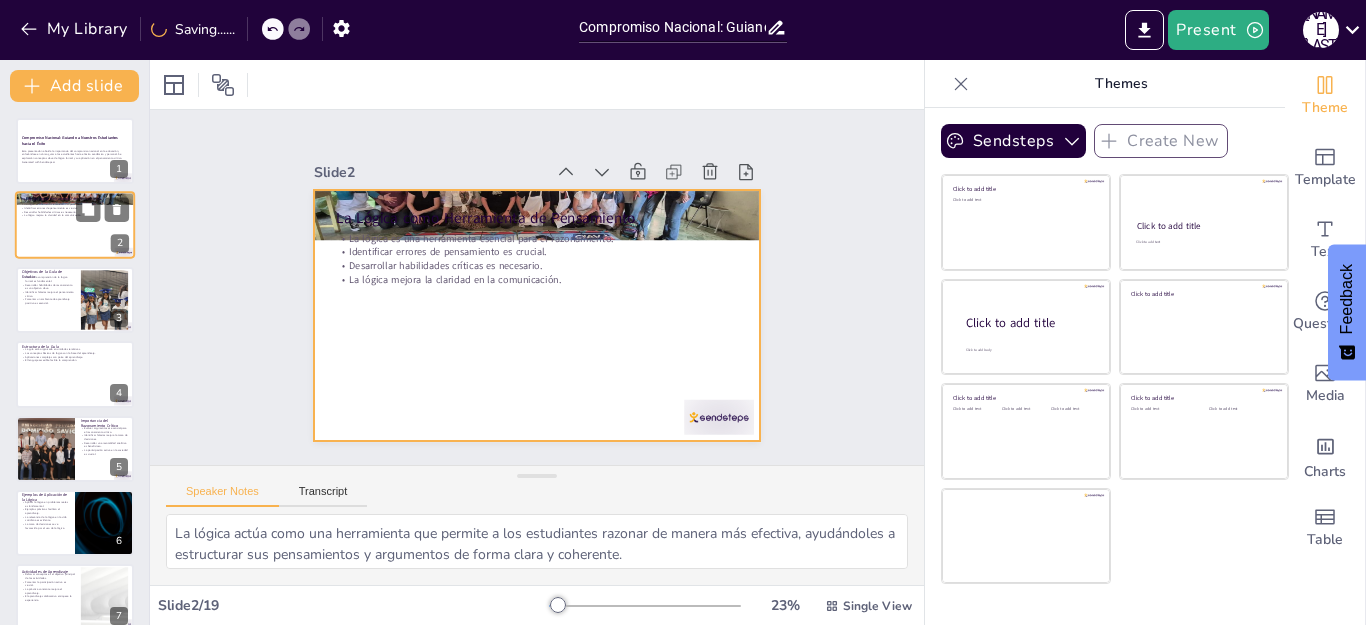 checkbox on "true" 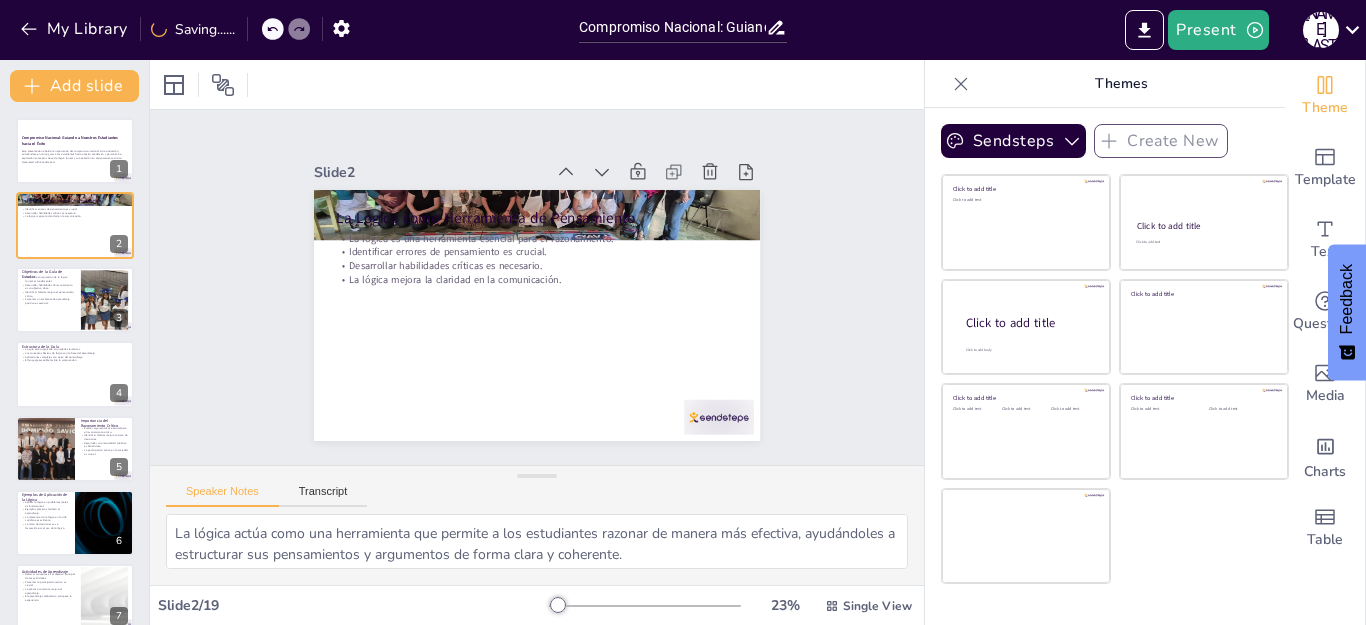 checkbox on "true" 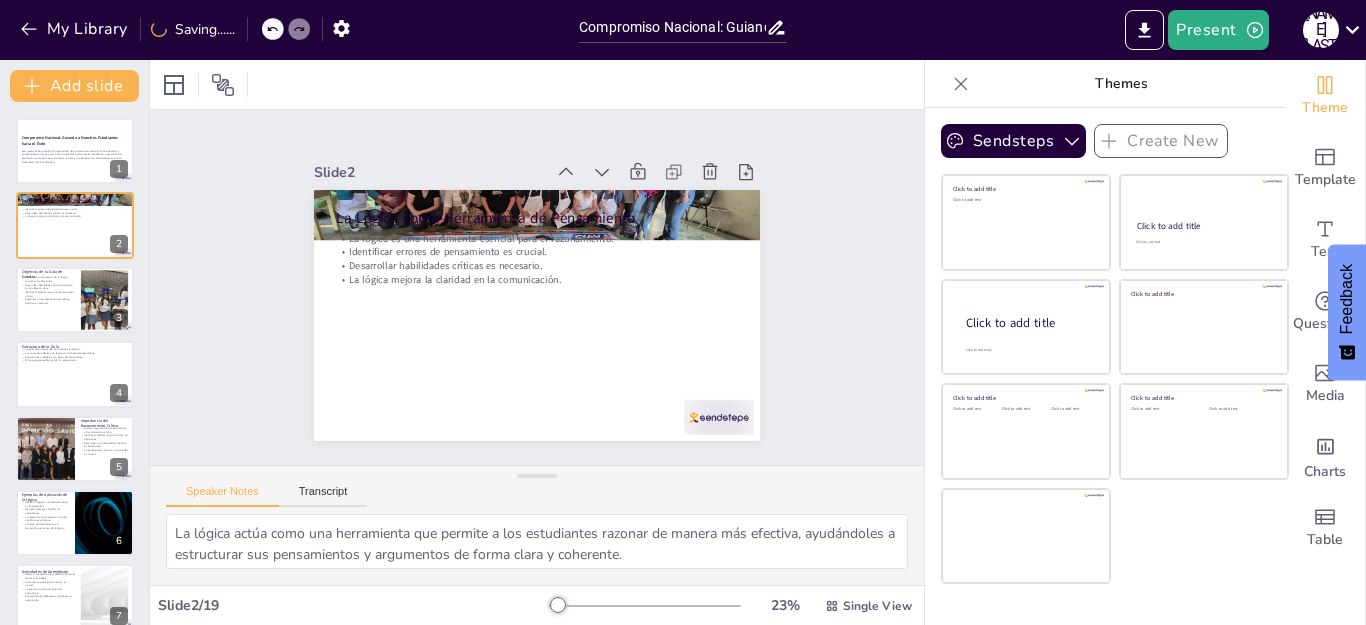 checkbox on "true" 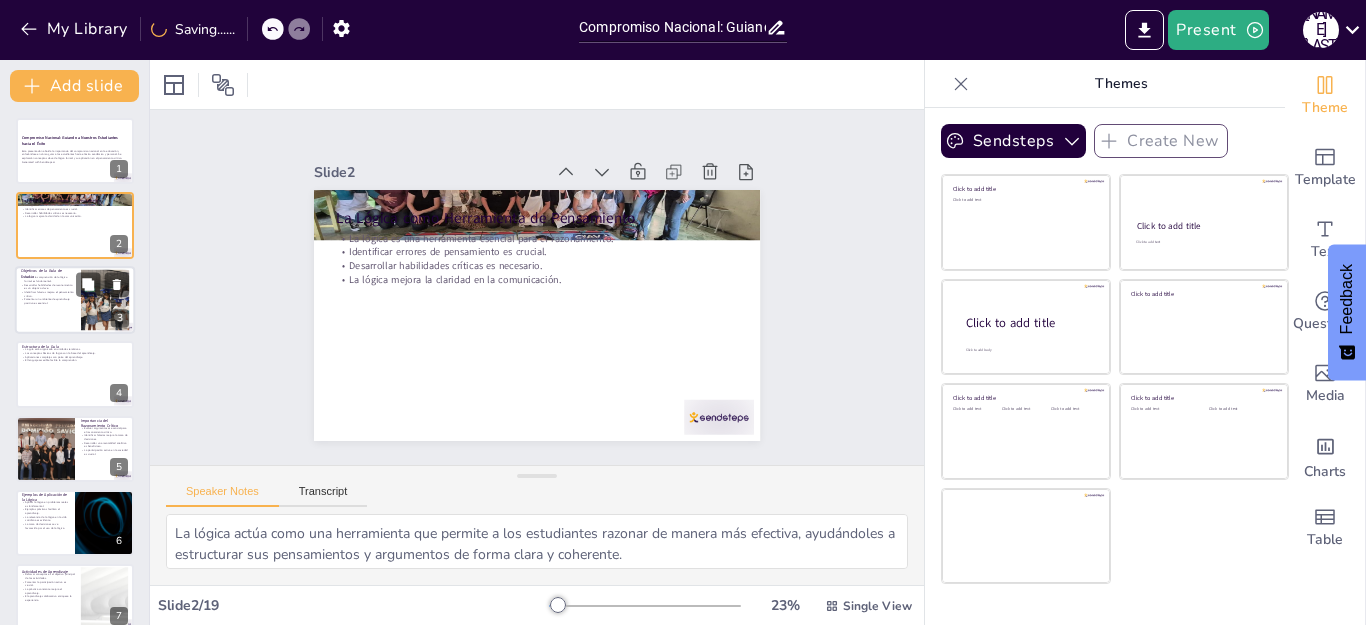 checkbox on "true" 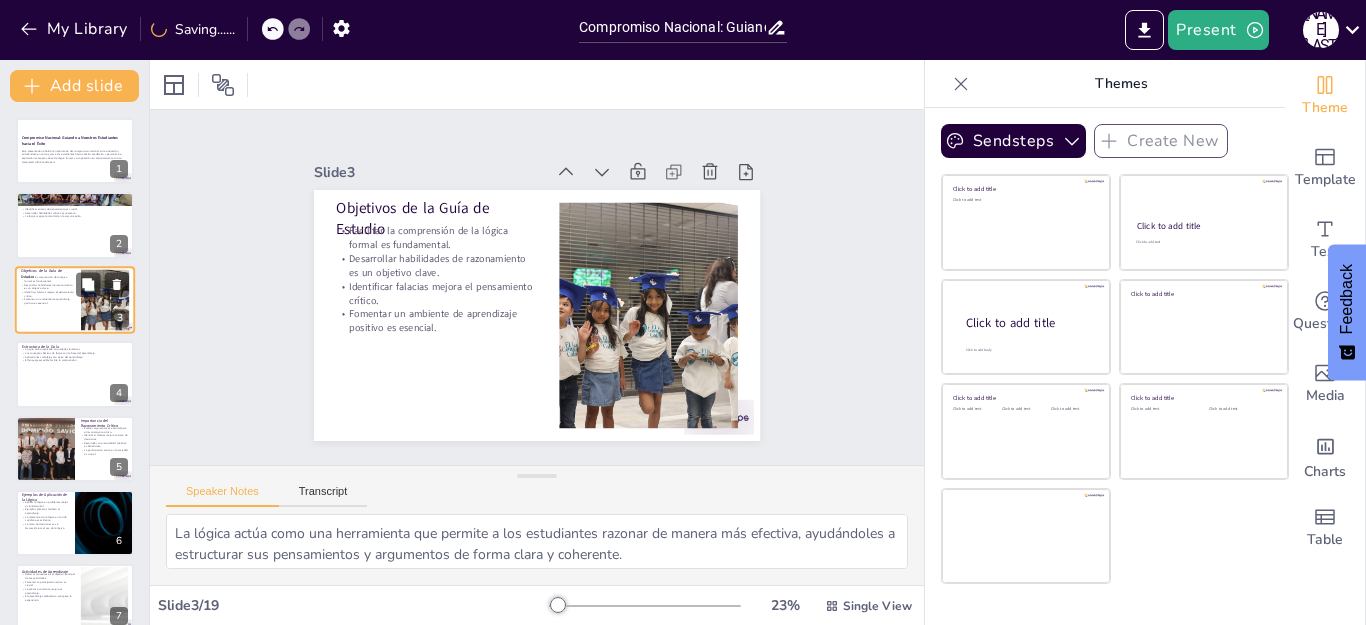 type on "La guía de estudio está diseñada para ayudar a los estudiantes a entender la lógica formal de manera accesible, lo que es crucial para su éxito académico y personal.
El desarrollo de habilidades de razonamiento es esencial para el aprendizaje efectivo y para la toma de decisiones informadas en la vida diaria.
Reconocer falacias es una habilidad importante que ayuda a los estudiantes a evaluar argumentos de manera crítica, lo que les permite tomar decisiones más informadas.
Un ambiente de aprendizaje positivo estimula la curiosidad y el pensamiento crítico, lo que es vital para el desarrollo integral de los estudiantes." 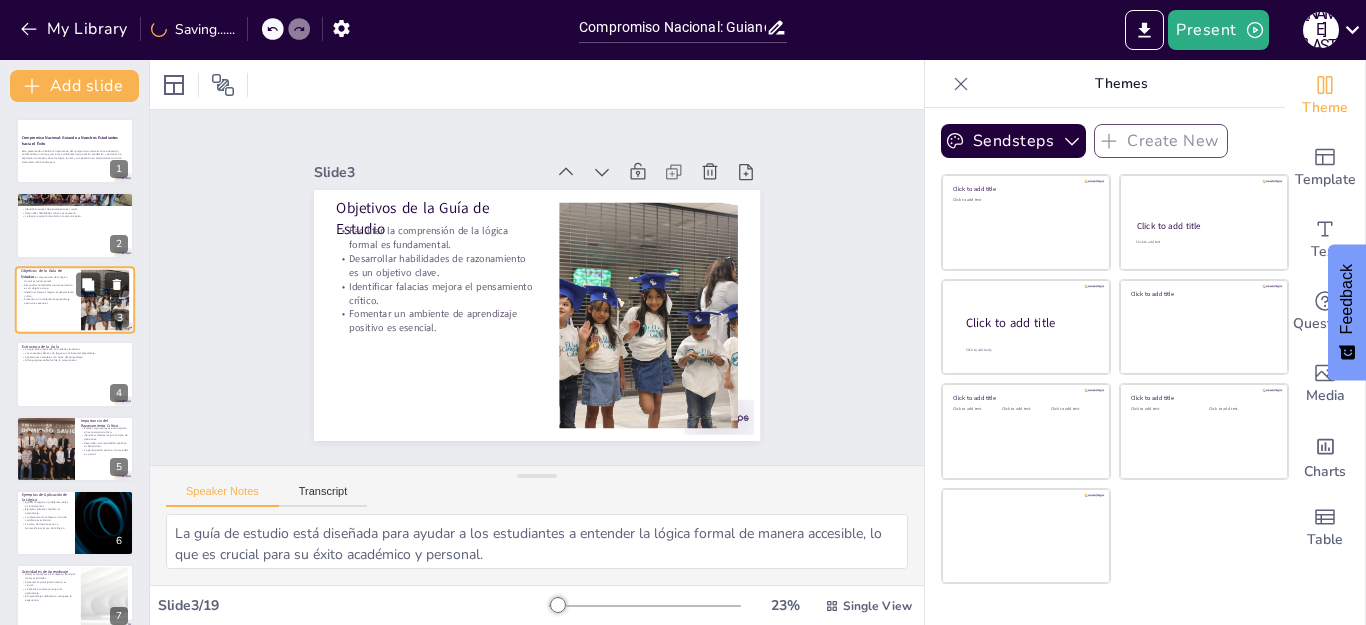 checkbox on "true" 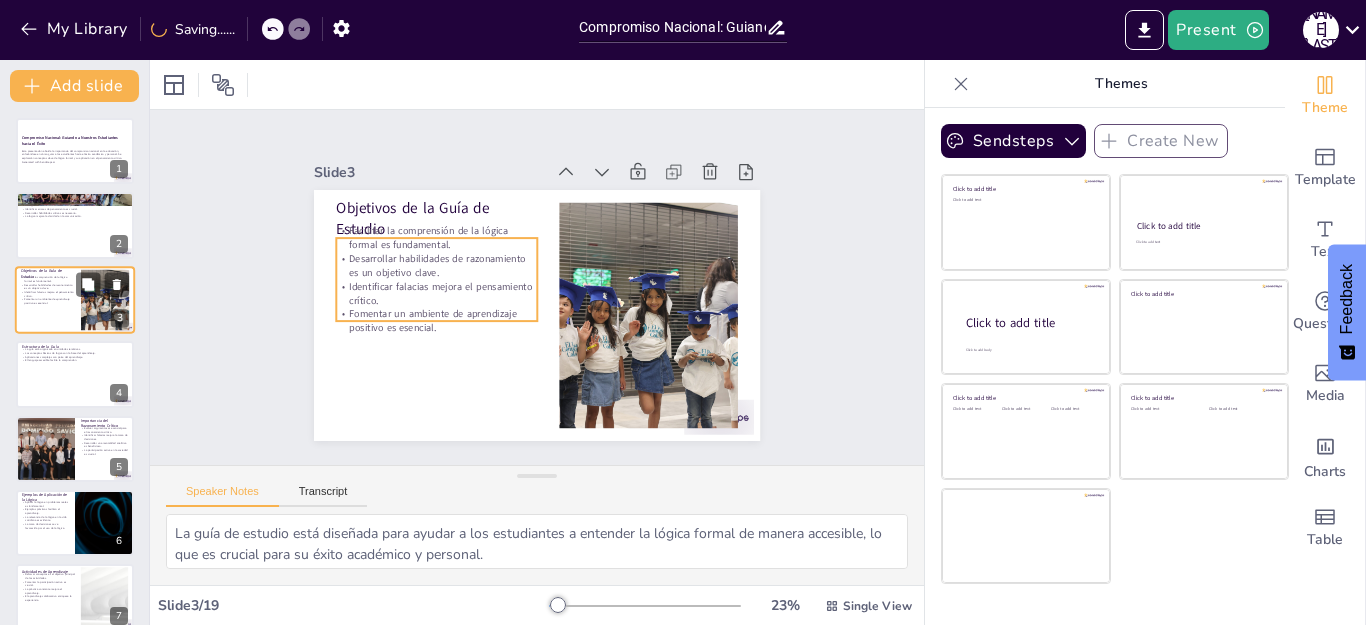 checkbox on "true" 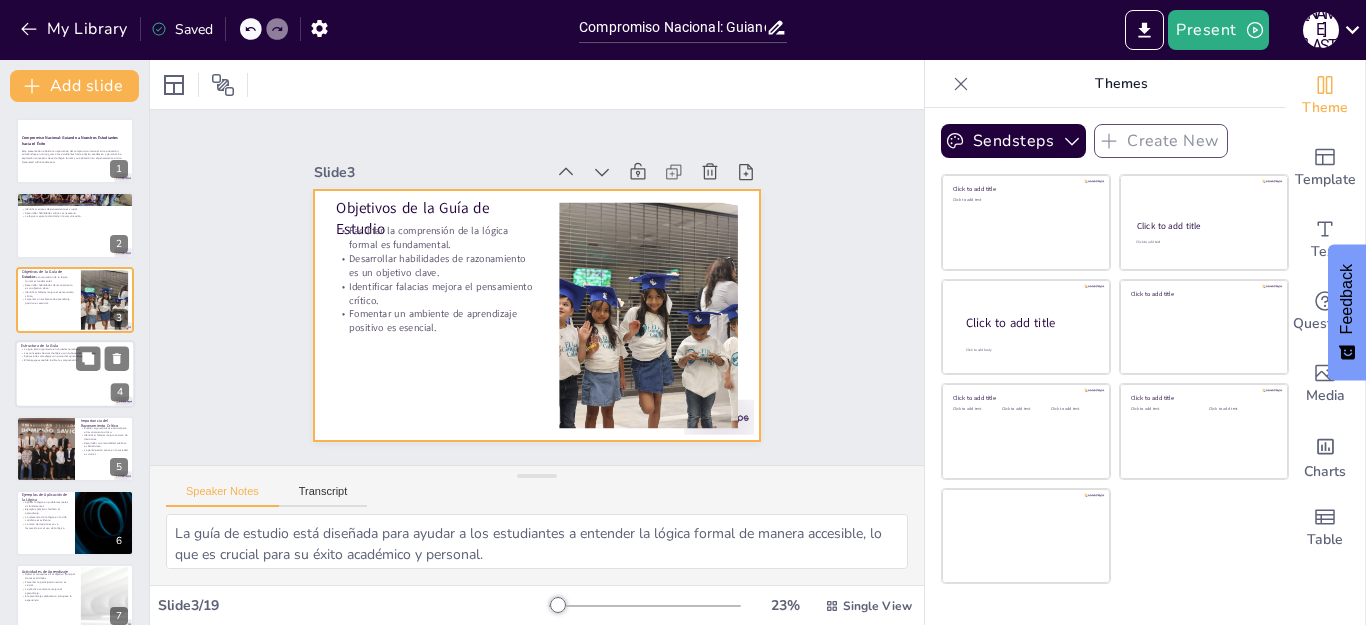 checkbox on "true" 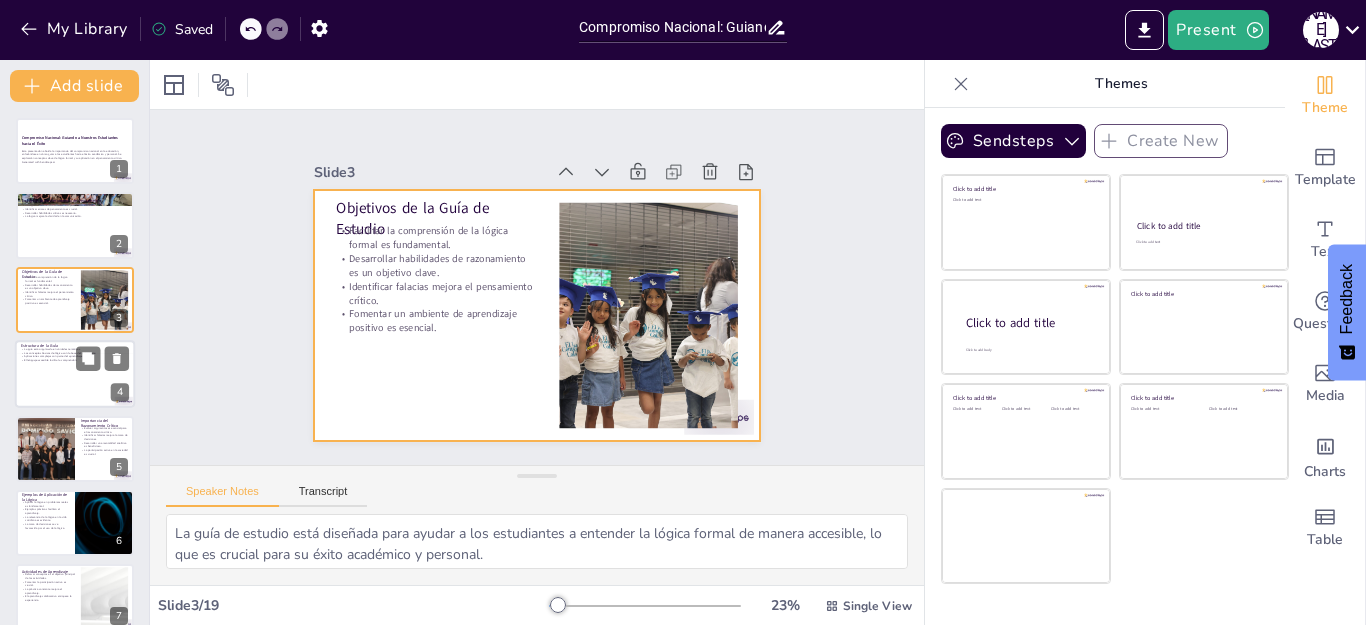 checkbox on "true" 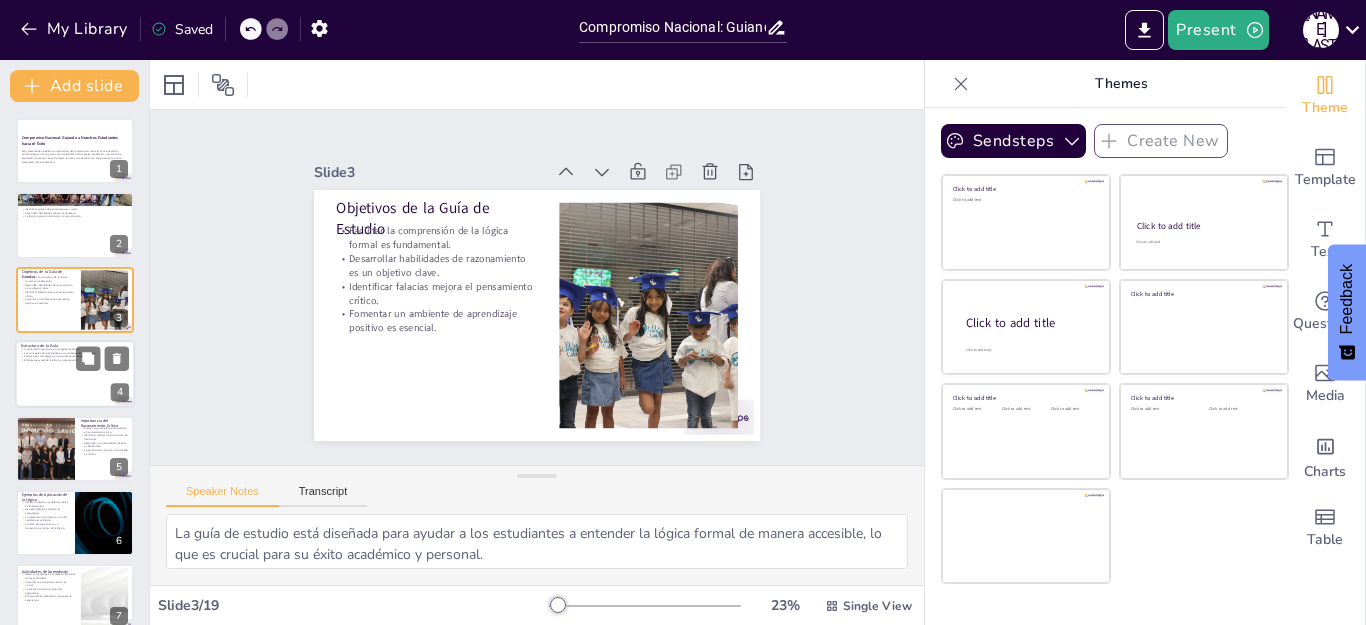 checkbox on "true" 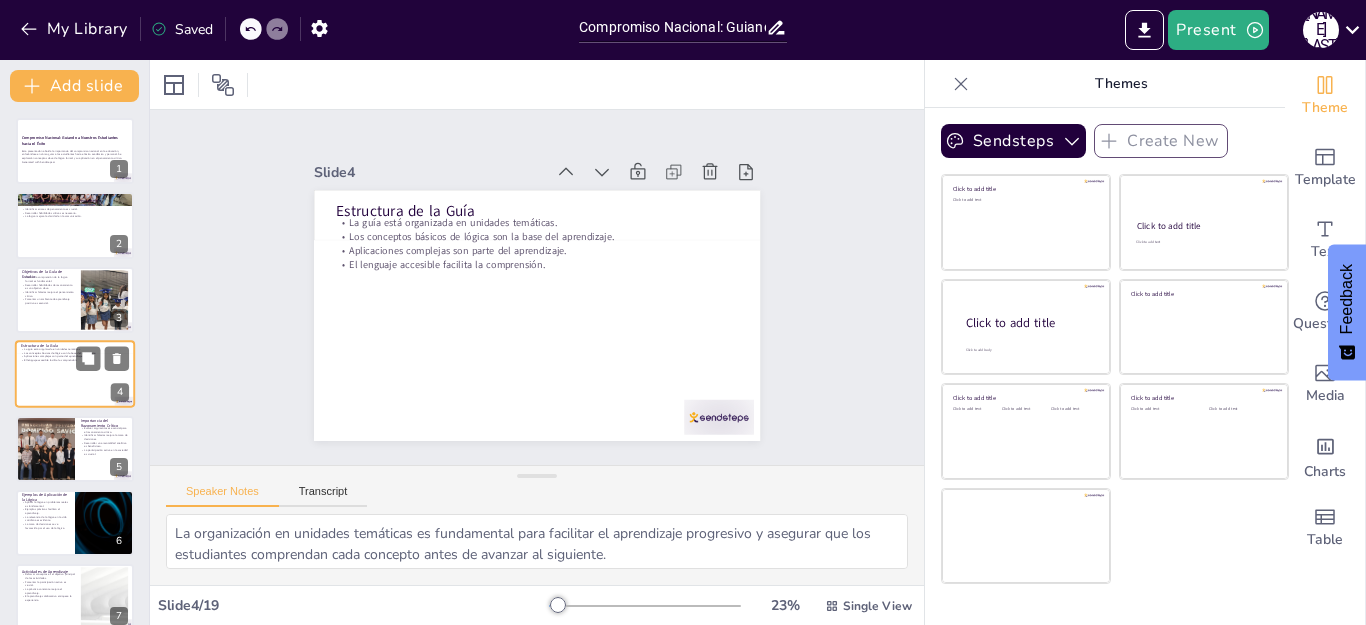 scroll, scrollTop: 10, scrollLeft: 0, axis: vertical 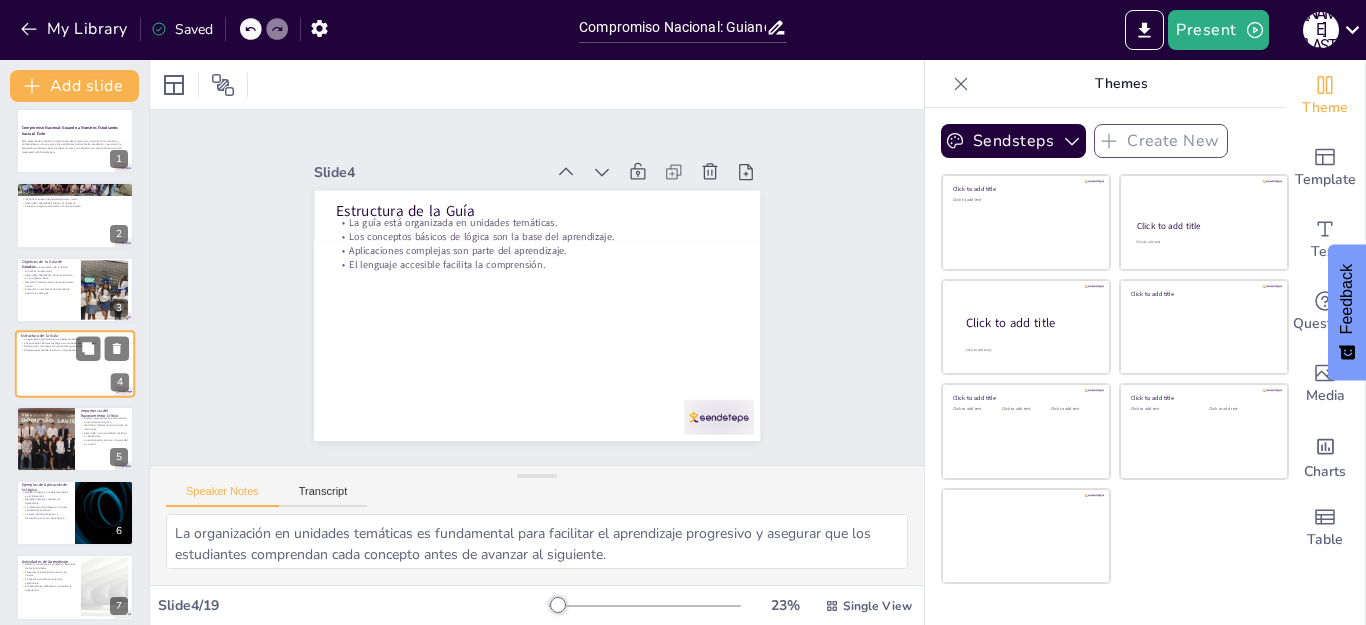 checkbox on "true" 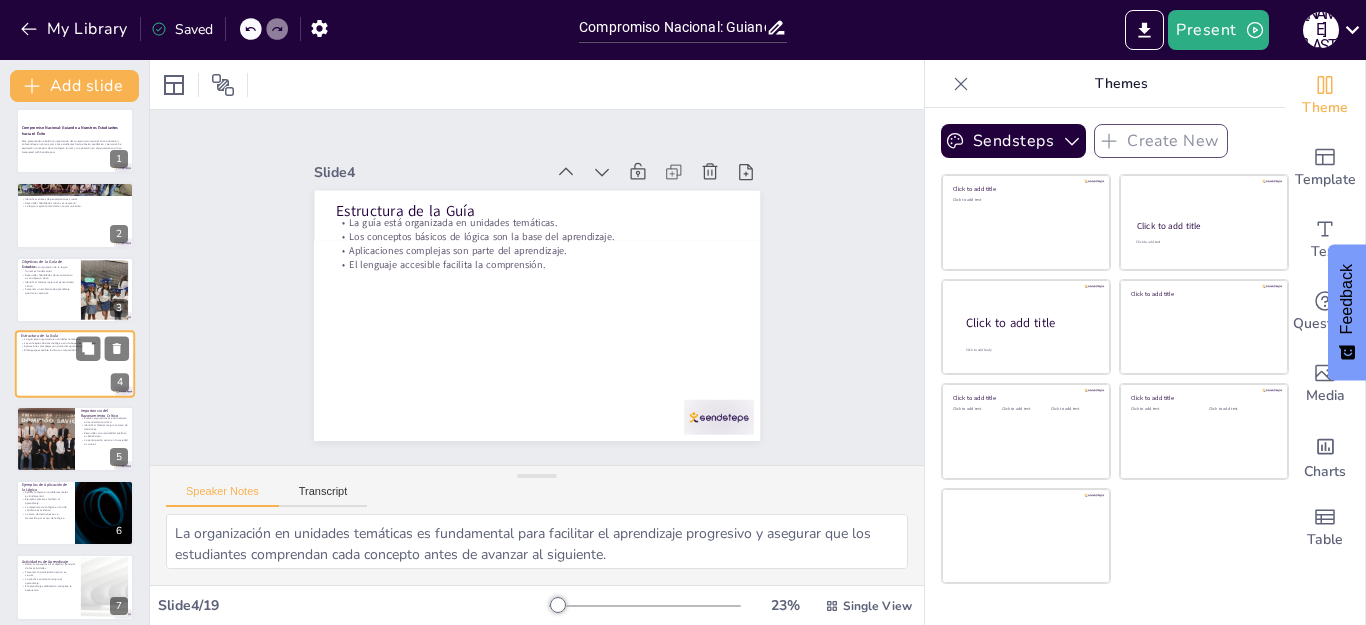 checkbox on "true" 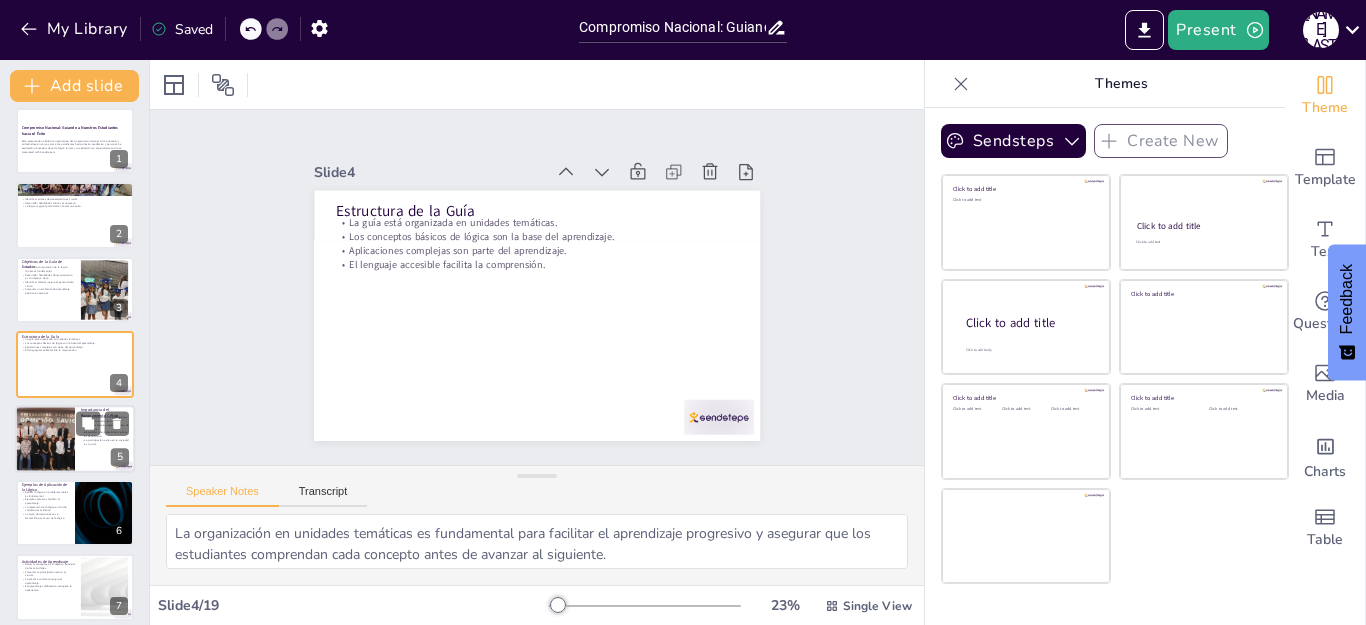 checkbox on "true" 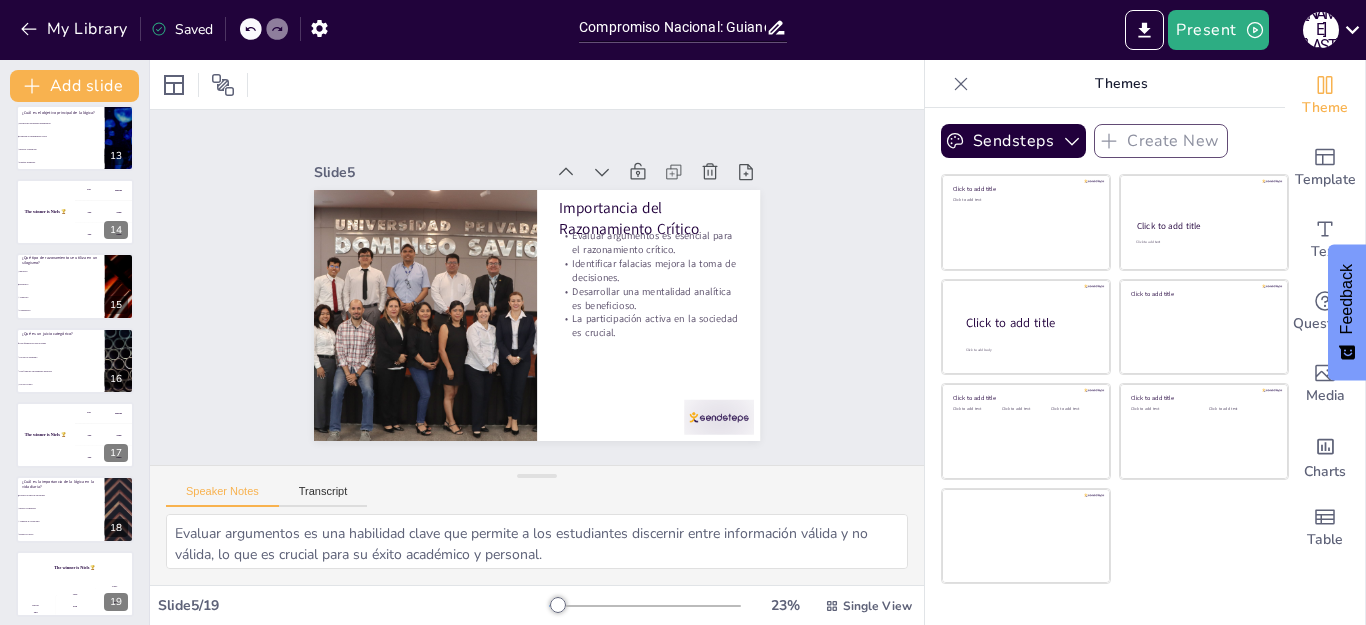 scroll, scrollTop: 914, scrollLeft: 0, axis: vertical 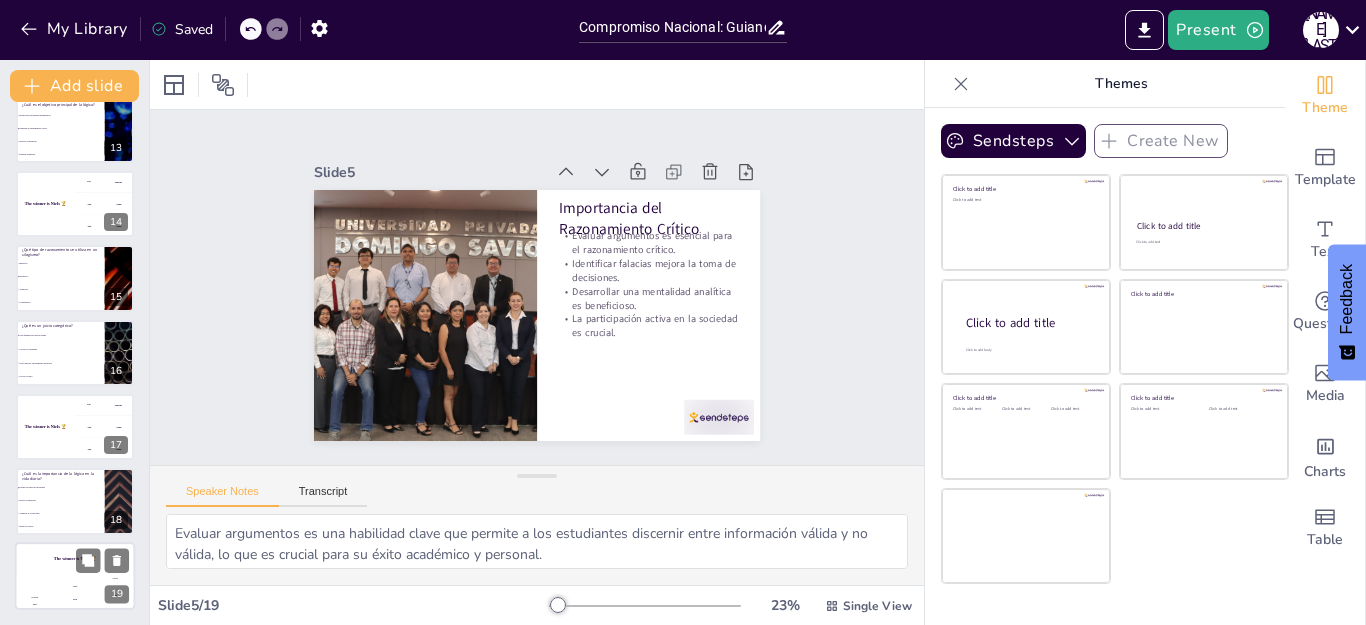 click on "The winner is   Niels 🏆" at bounding box center (75, 559) 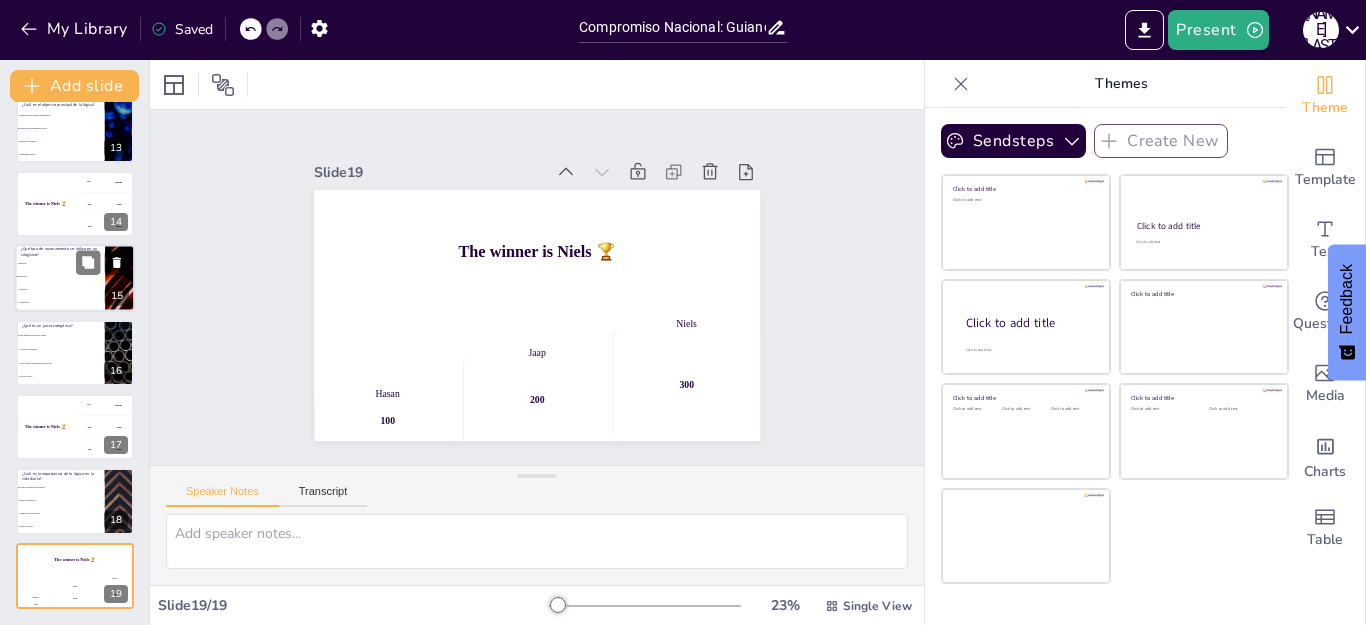 click on "Comparativo" at bounding box center [60, 303] 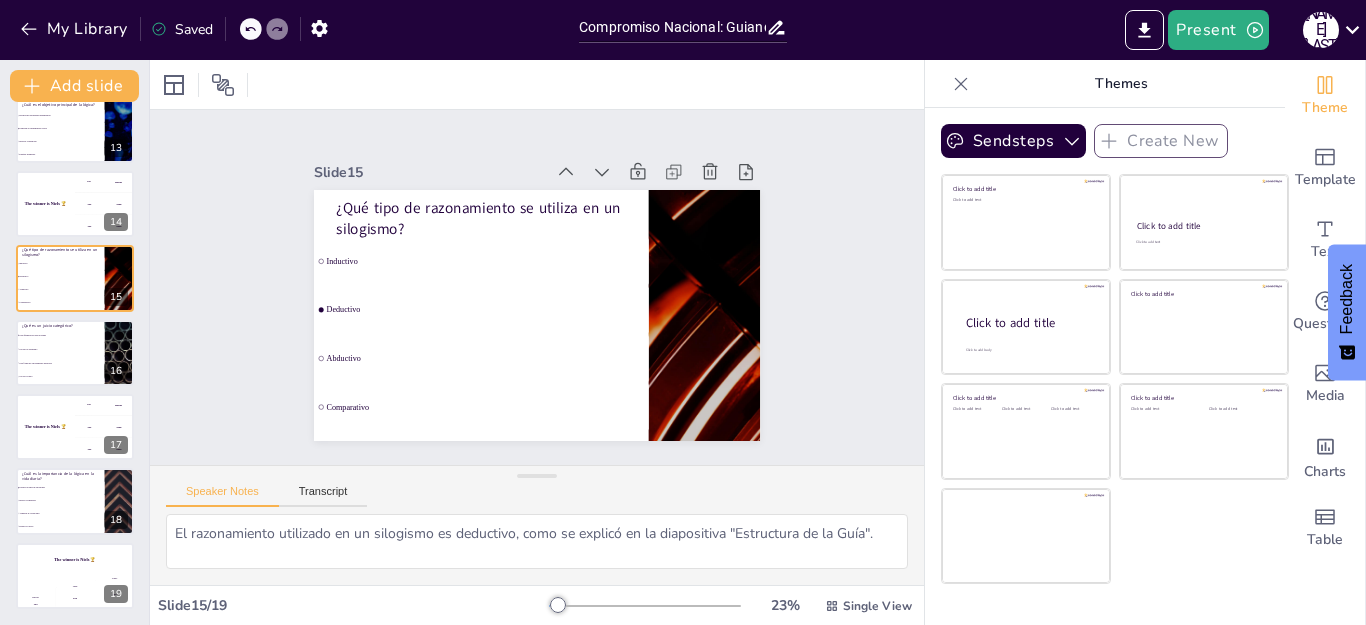 scroll, scrollTop: 828, scrollLeft: 0, axis: vertical 